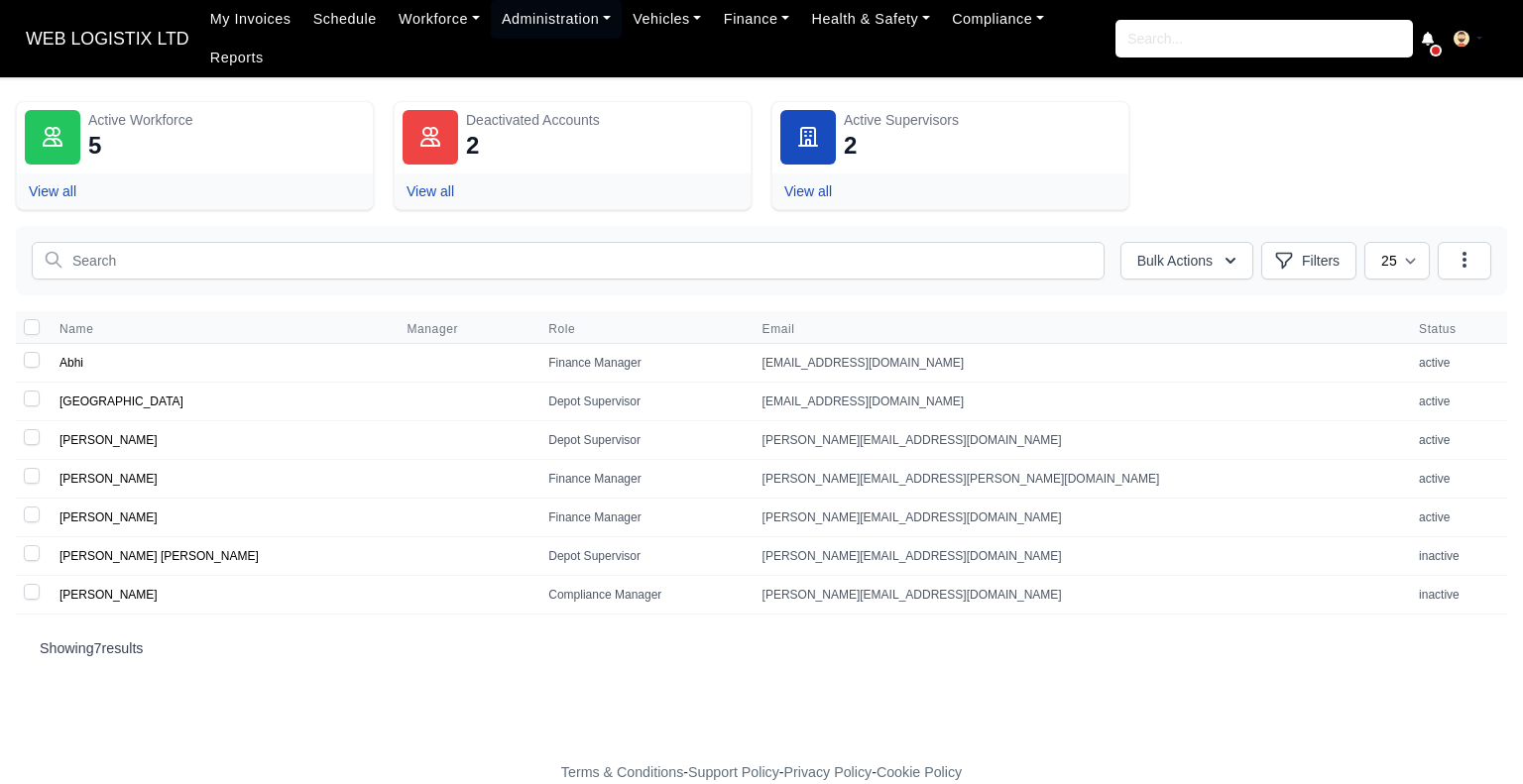 scroll, scrollTop: 0, scrollLeft: 0, axis: both 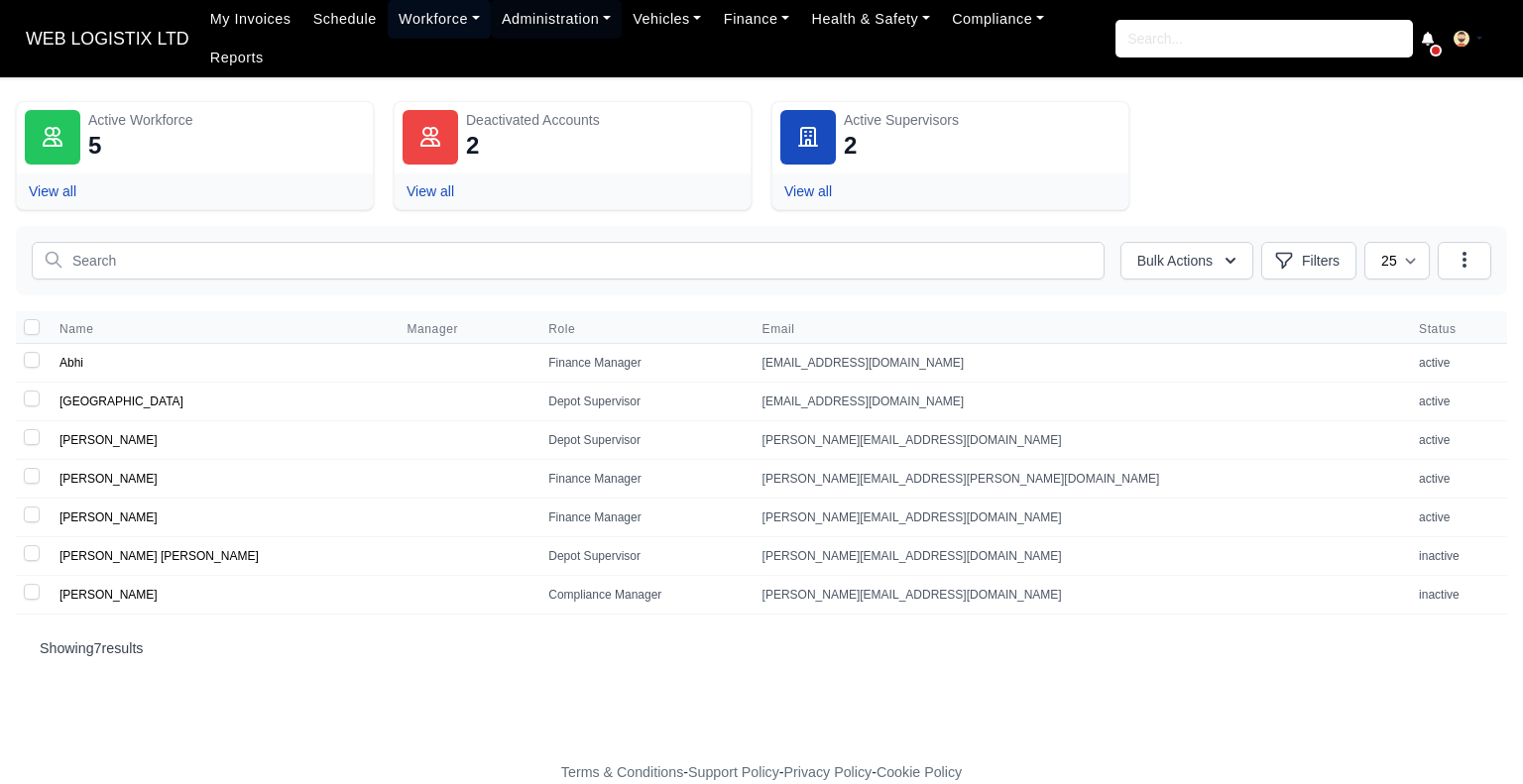 click on "Workforce" at bounding box center [439, 19] 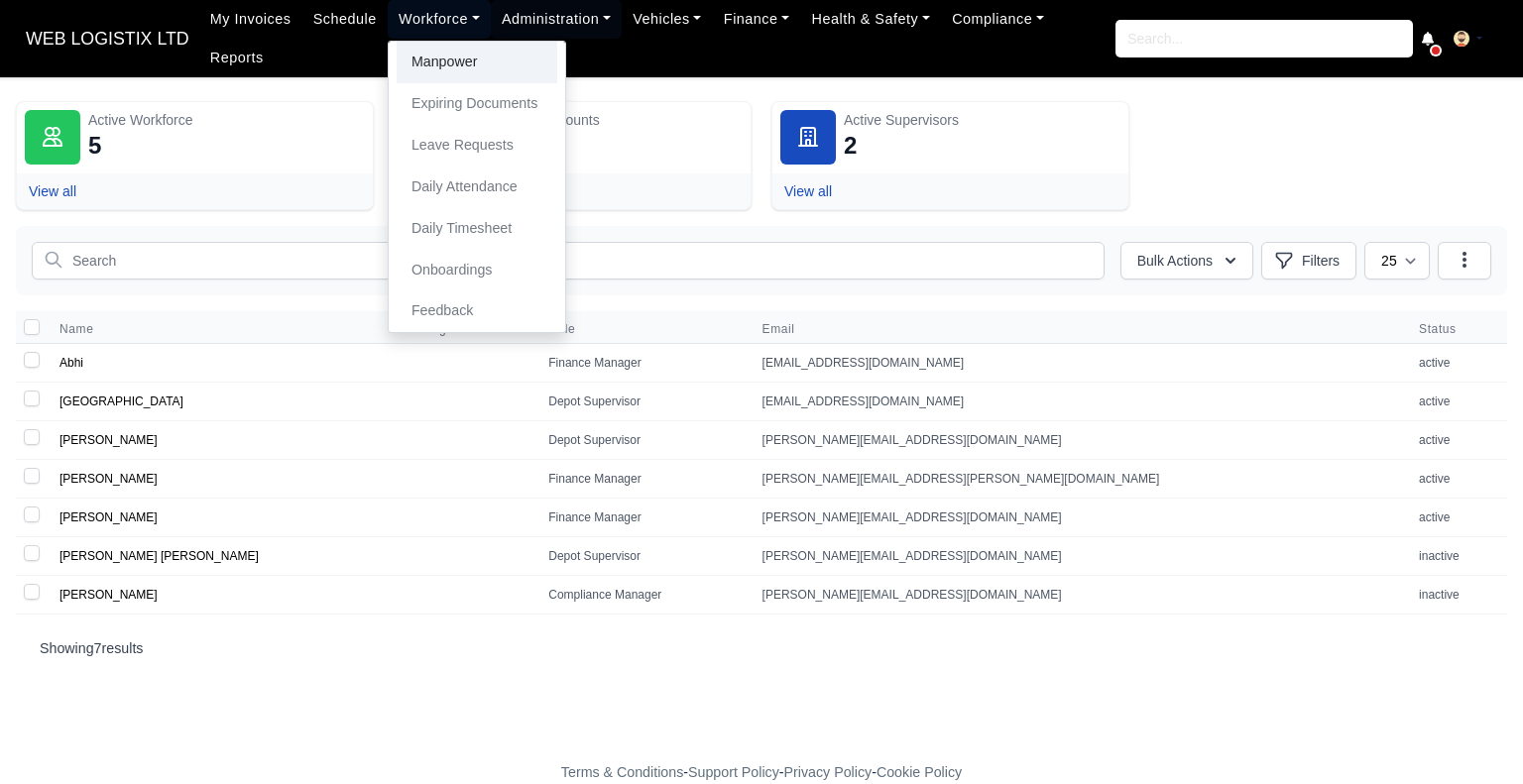 click on "Manpower" at bounding box center [477, 62] 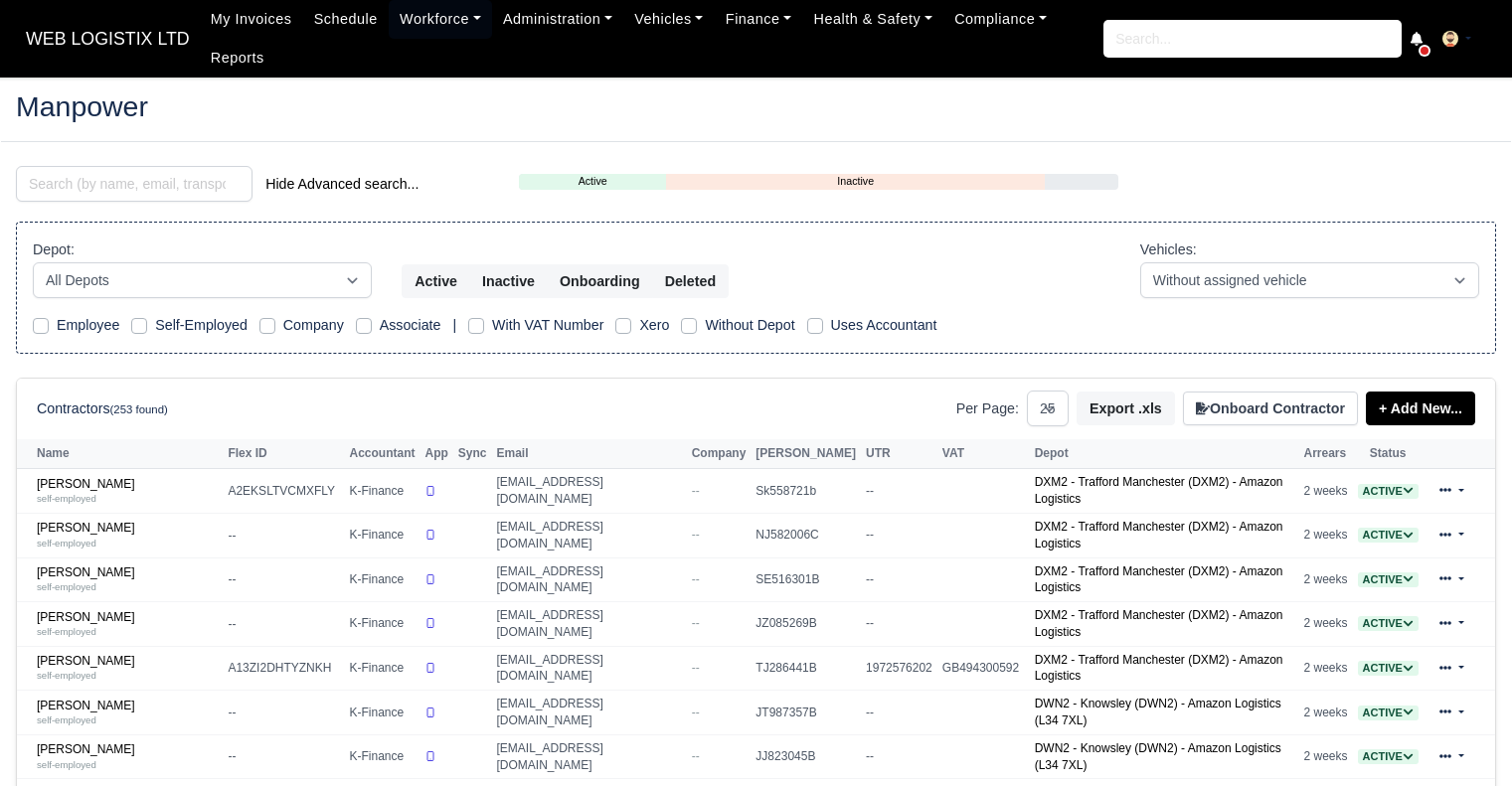 select on "25" 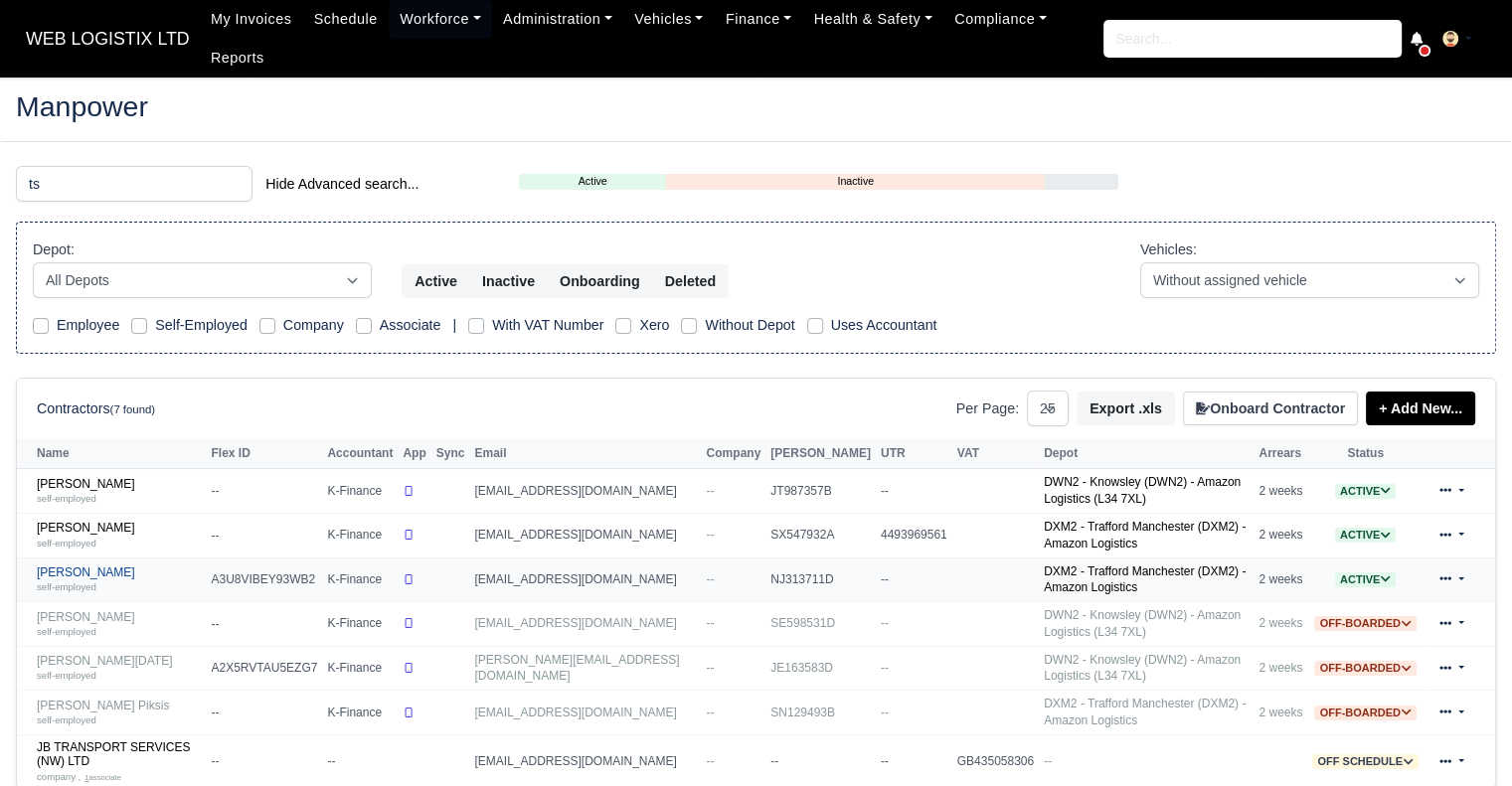 type on "ts" 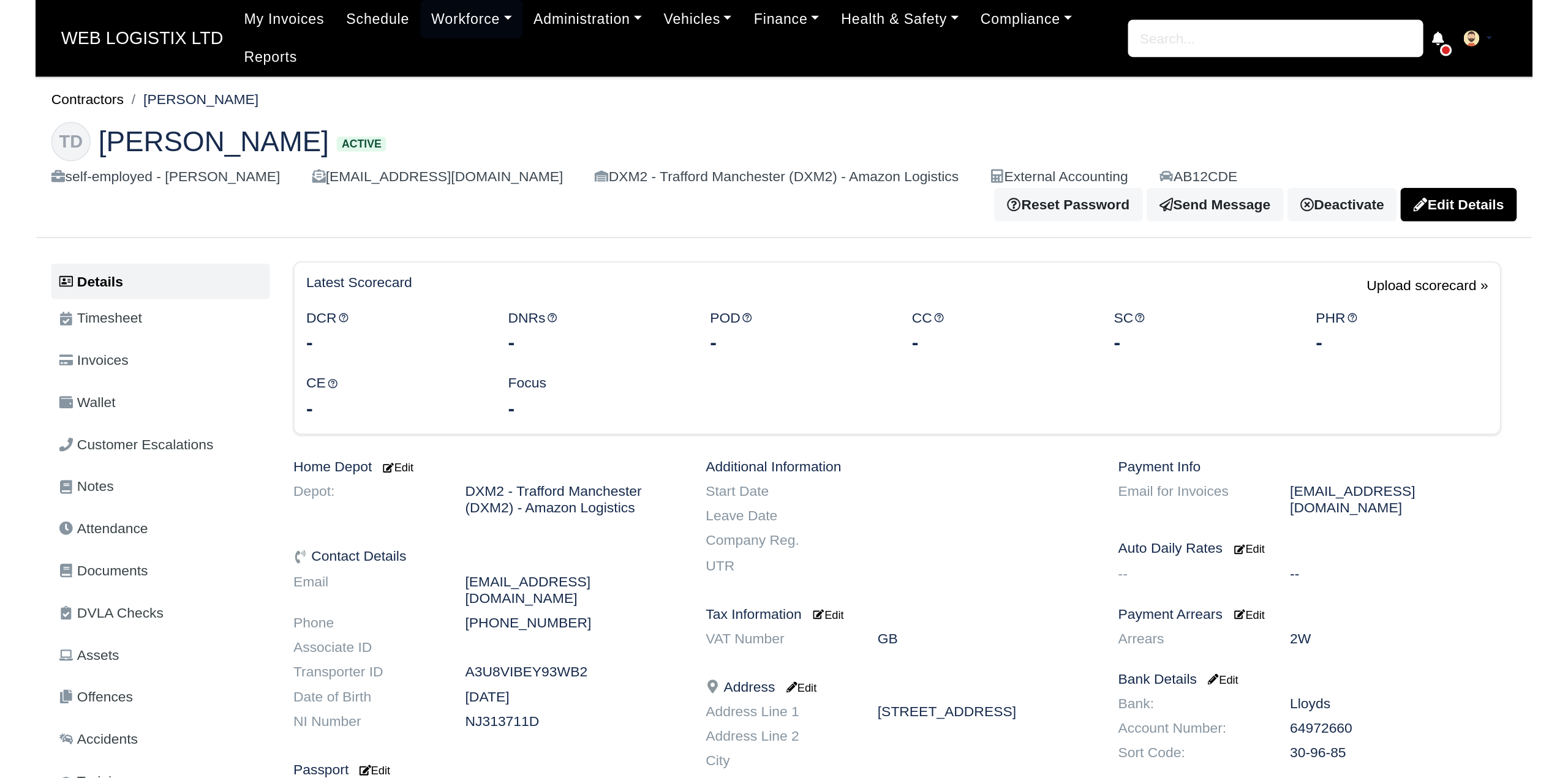 scroll, scrollTop: 0, scrollLeft: 0, axis: both 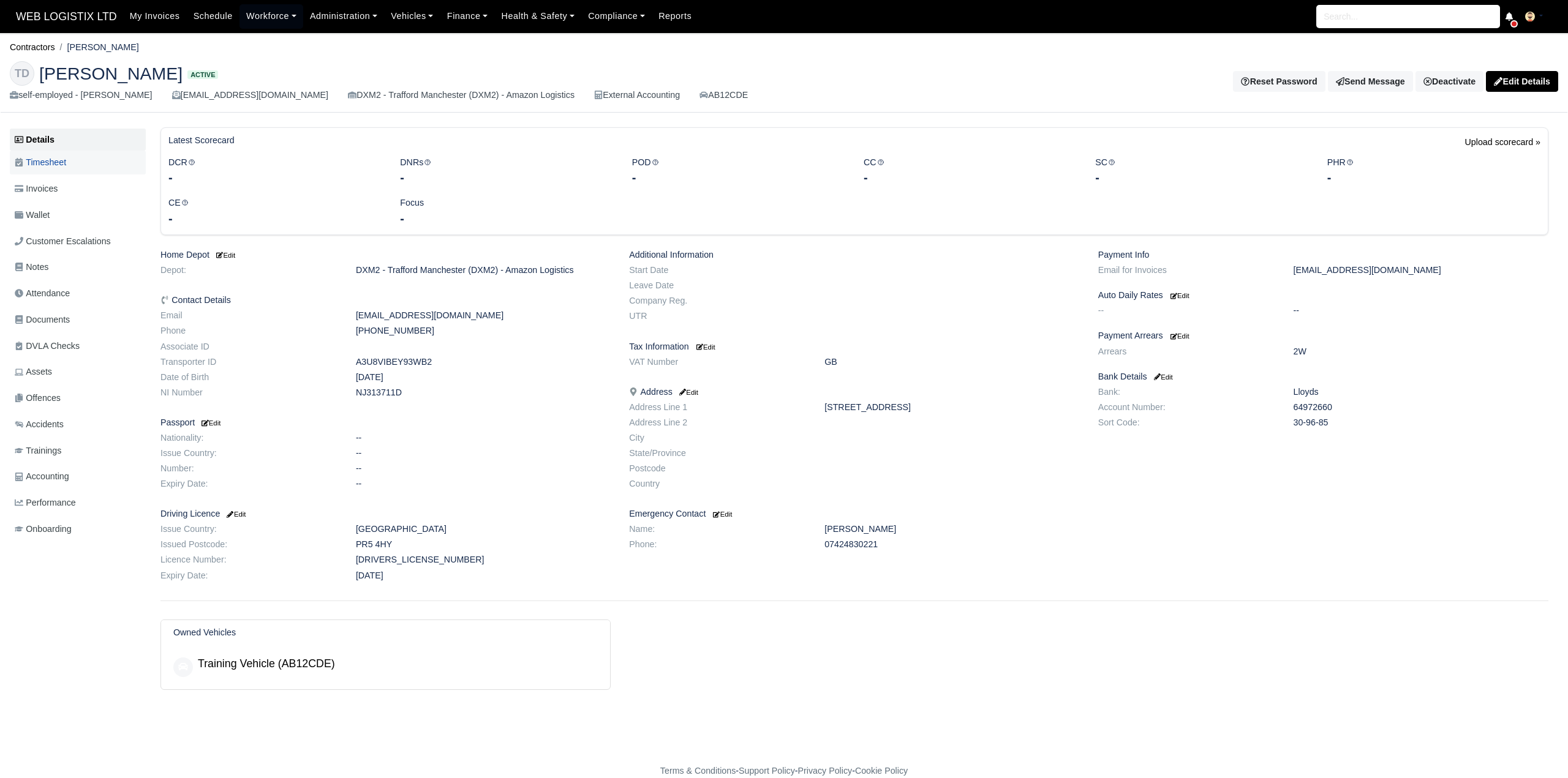 click on "Timesheet" at bounding box center [40, 162] 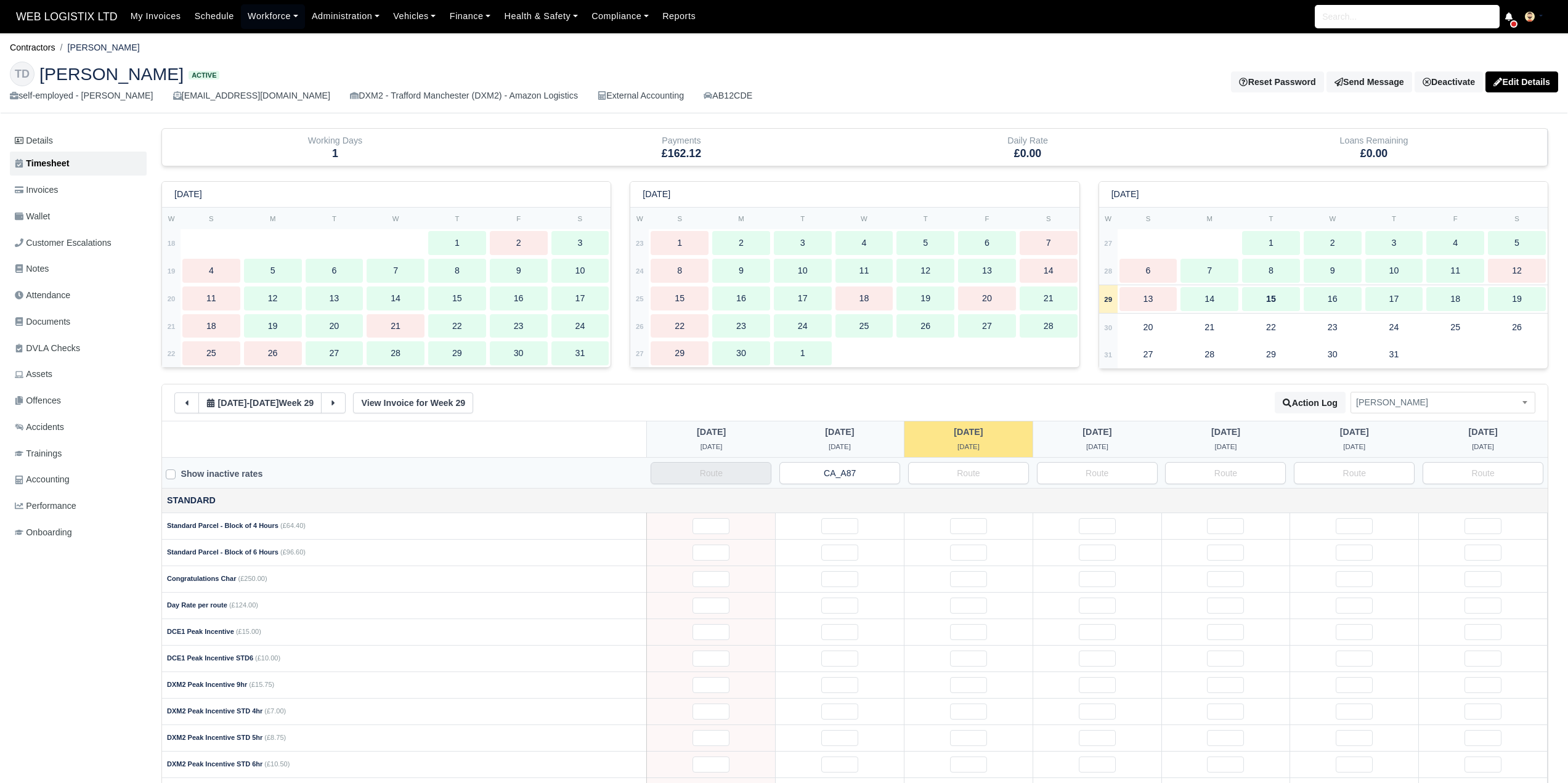 scroll, scrollTop: 0, scrollLeft: 0, axis: both 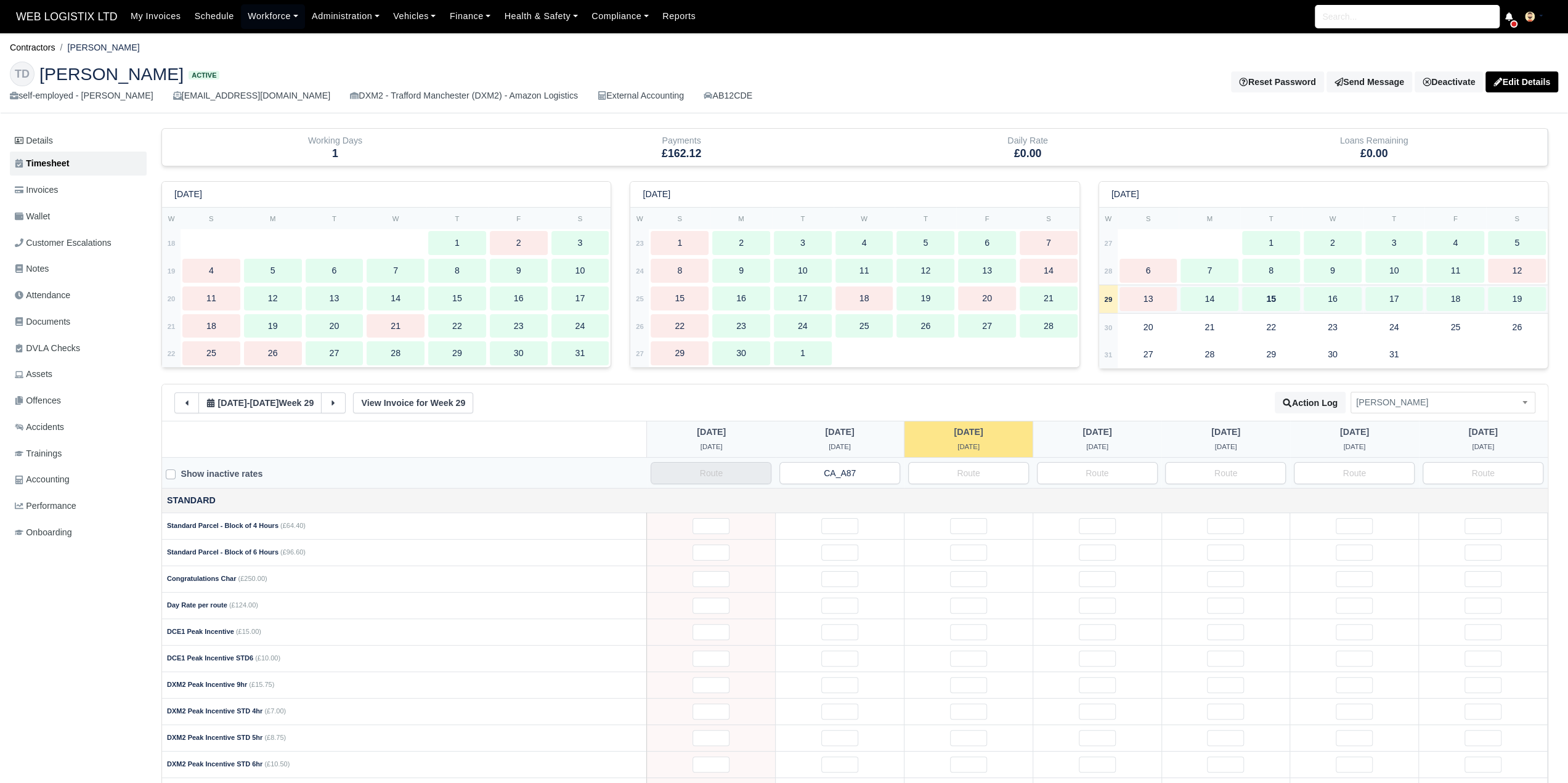 drag, startPoint x: 1386, startPoint y: 273, endPoint x: 1365, endPoint y: 284, distance: 23.706539 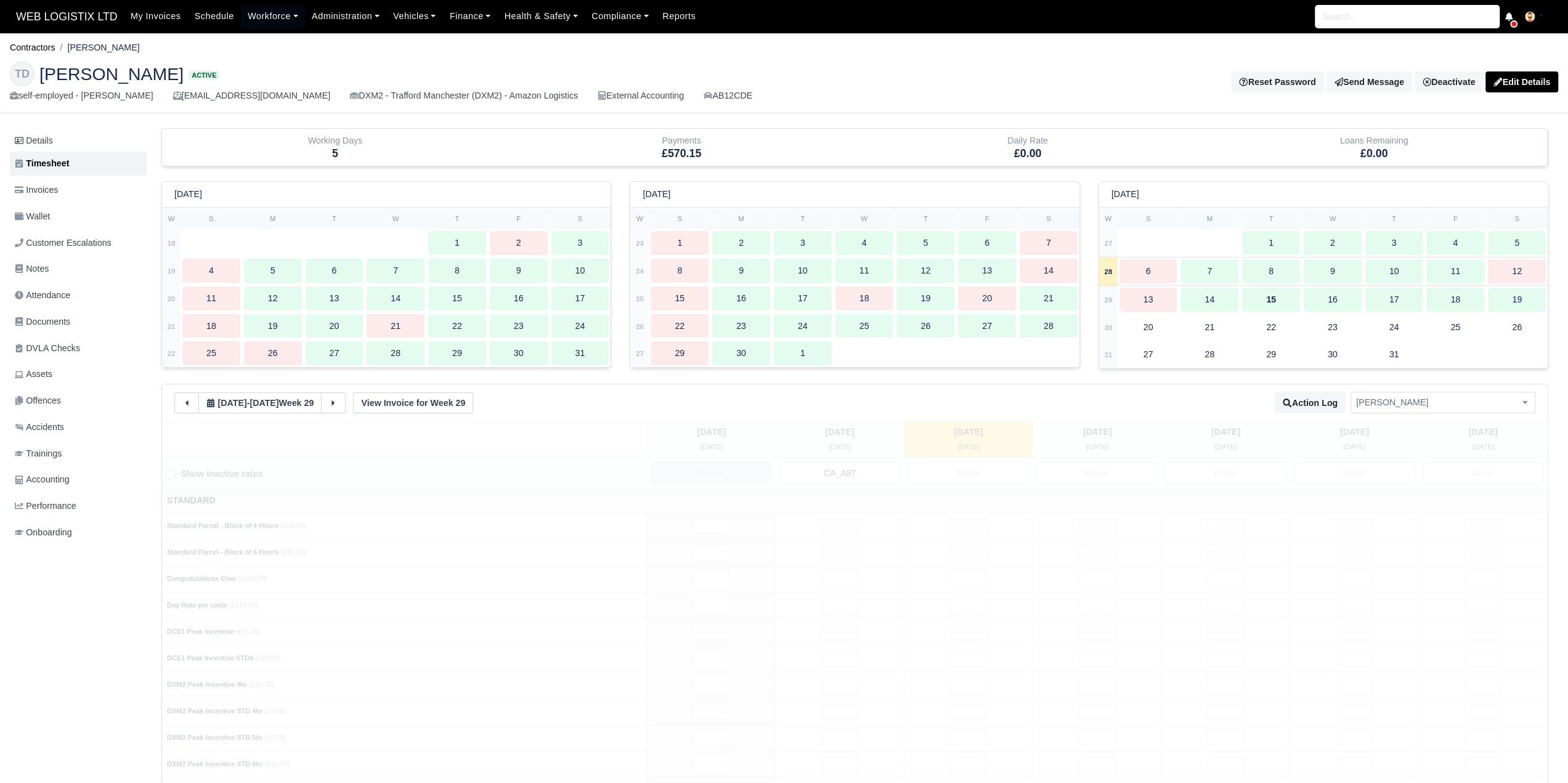 type 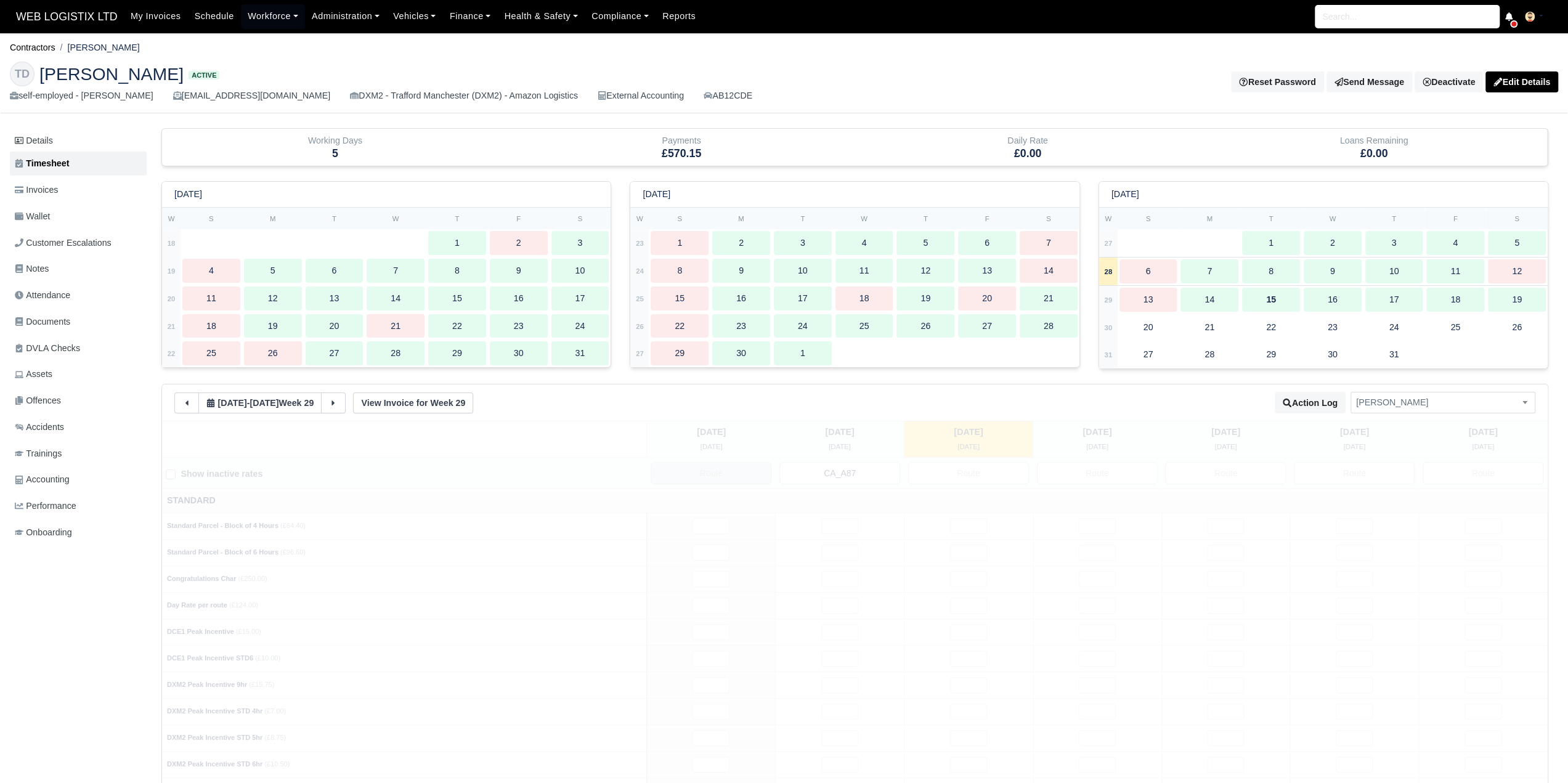 type 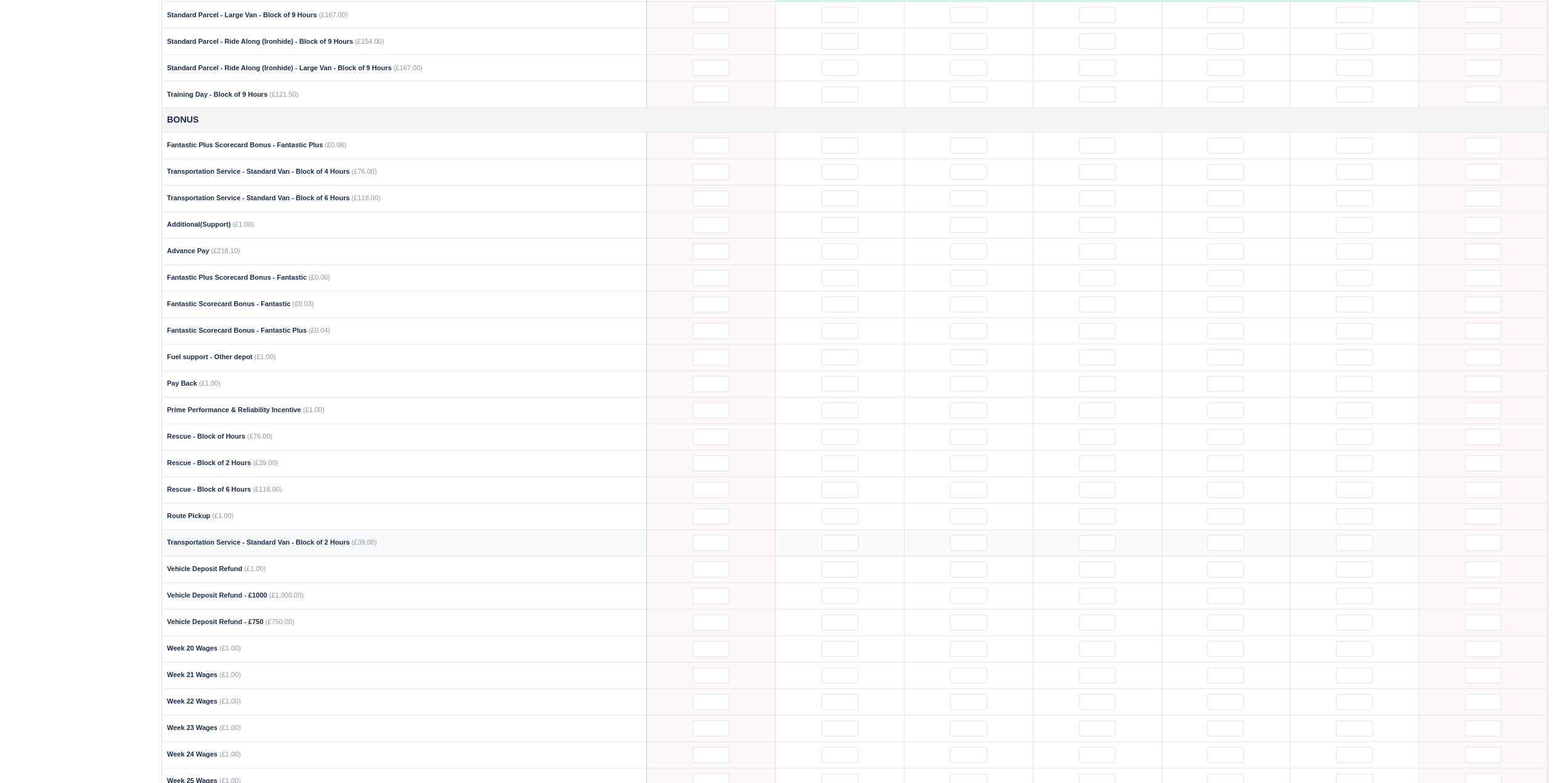 scroll, scrollTop: 1170, scrollLeft: 0, axis: vertical 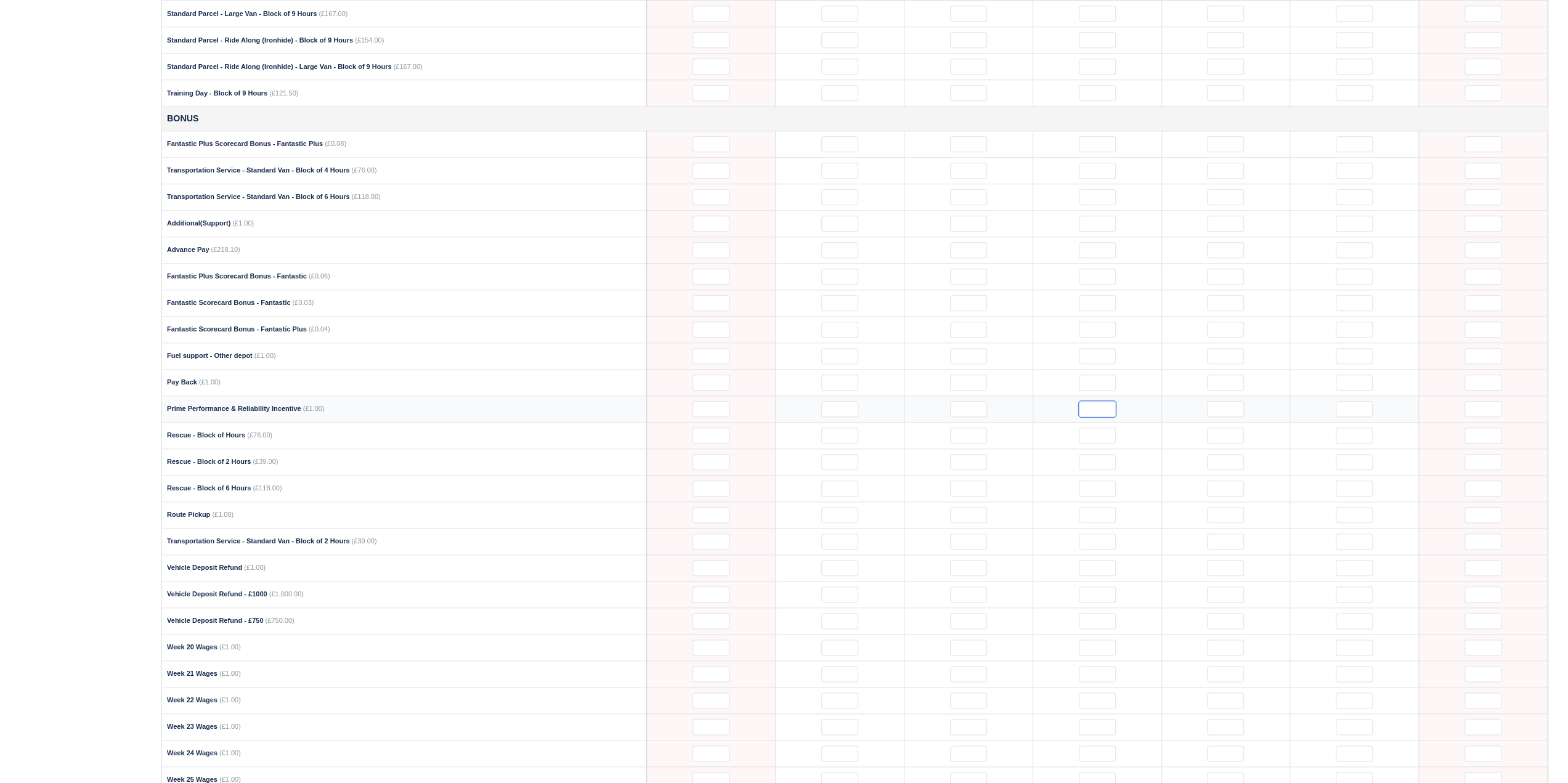click at bounding box center (1097, 409) 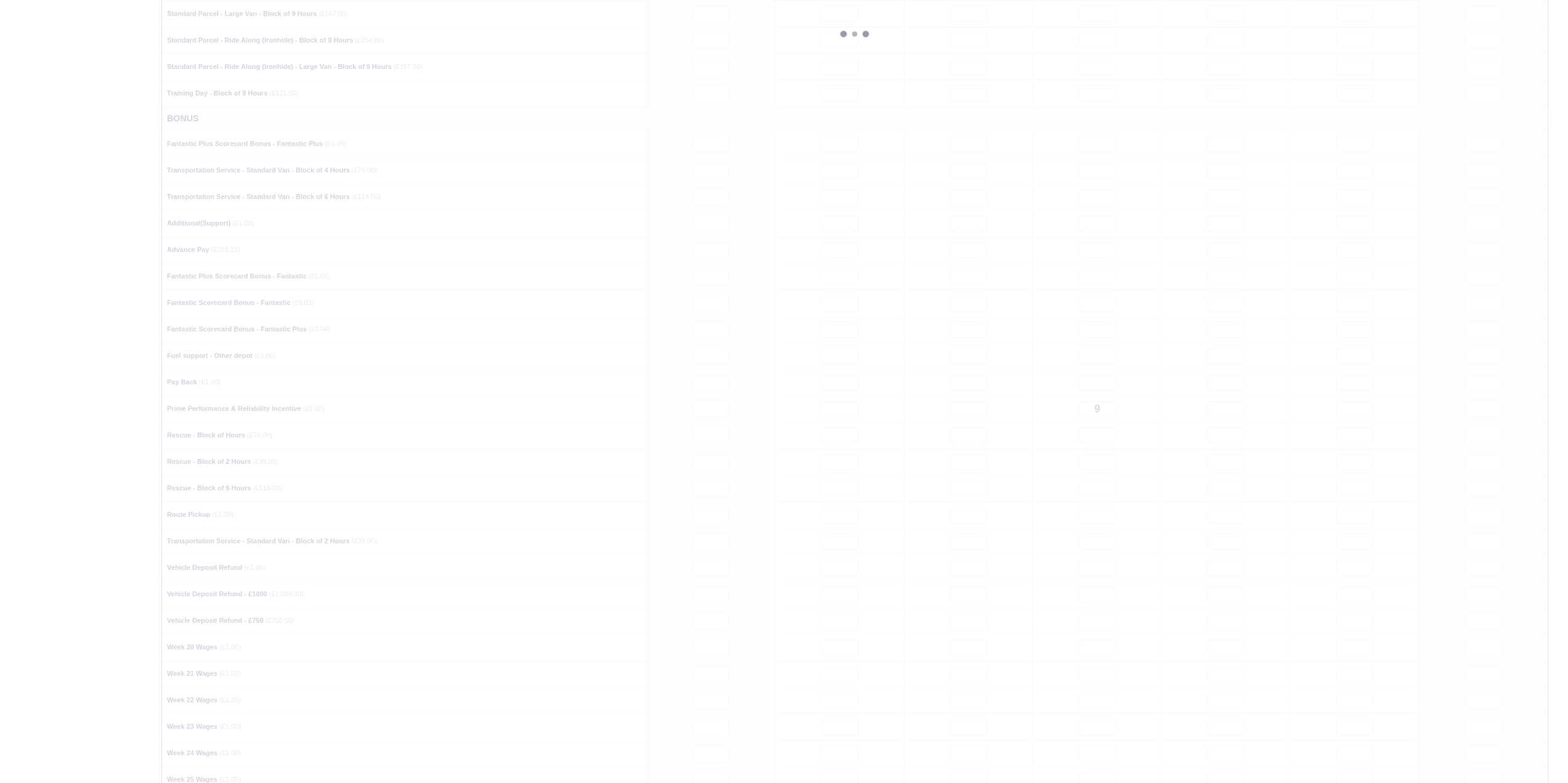 click at bounding box center (855, 34) 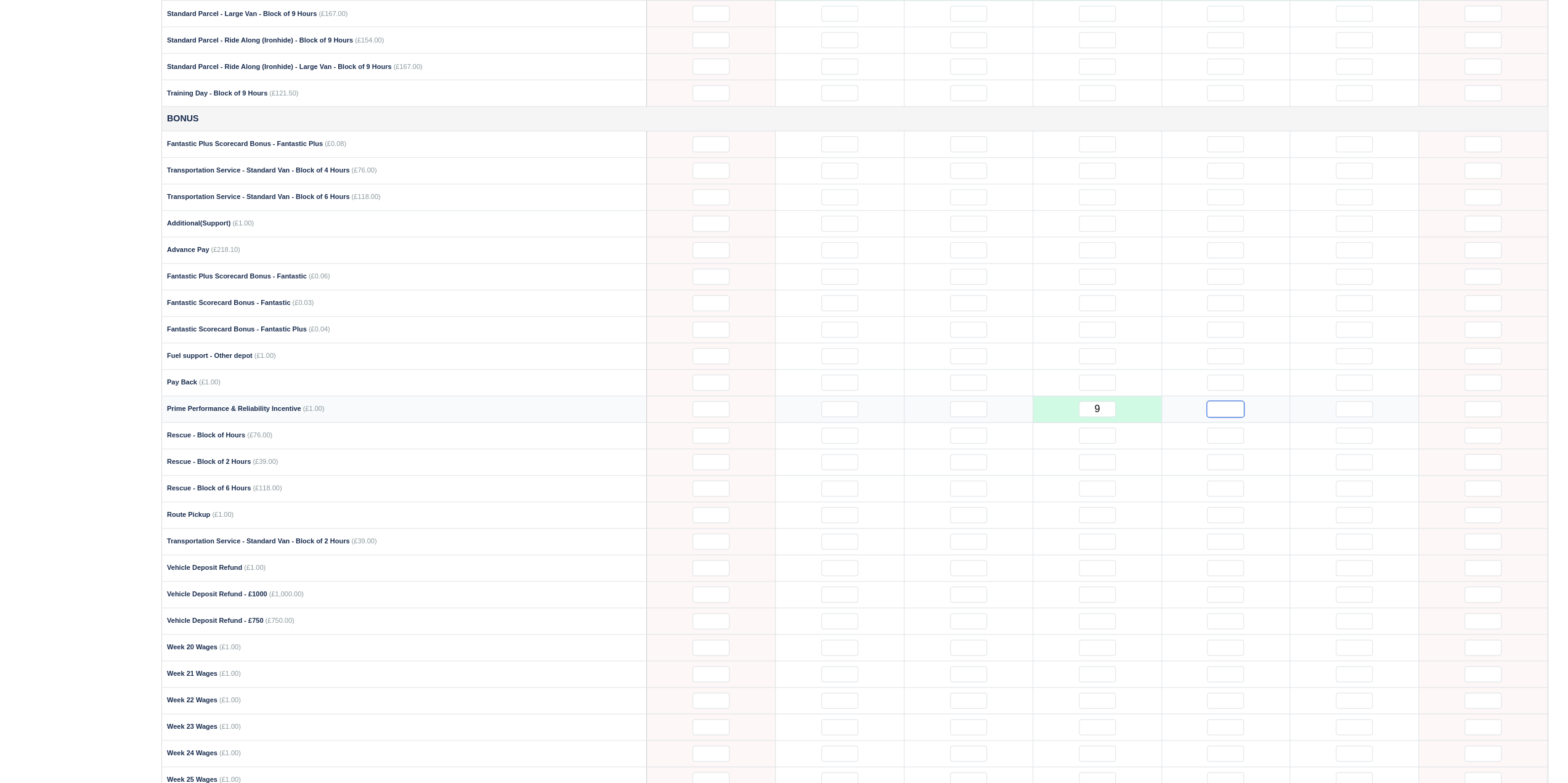 click at bounding box center [1225, 409] 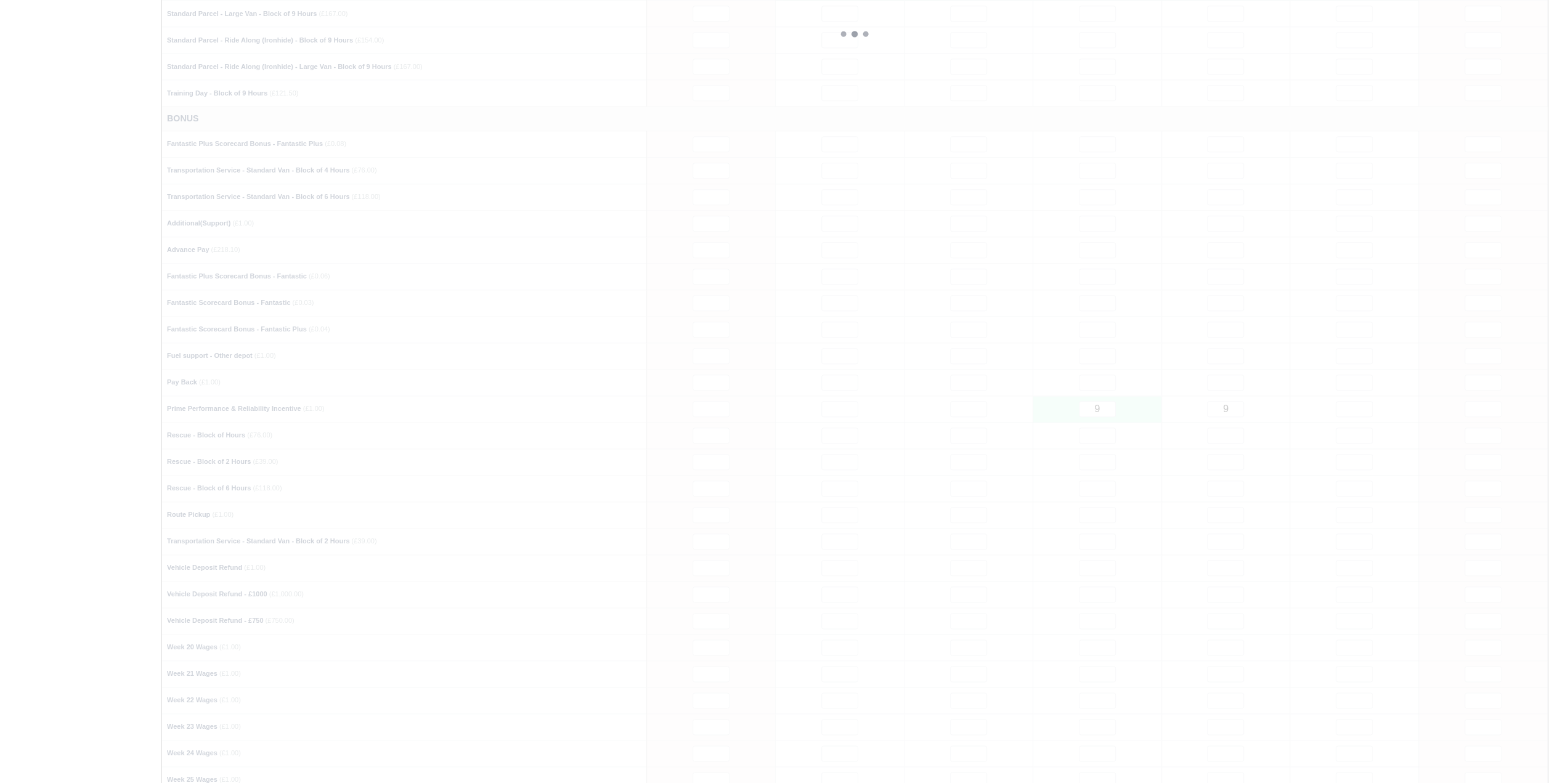 click at bounding box center [855, 34] 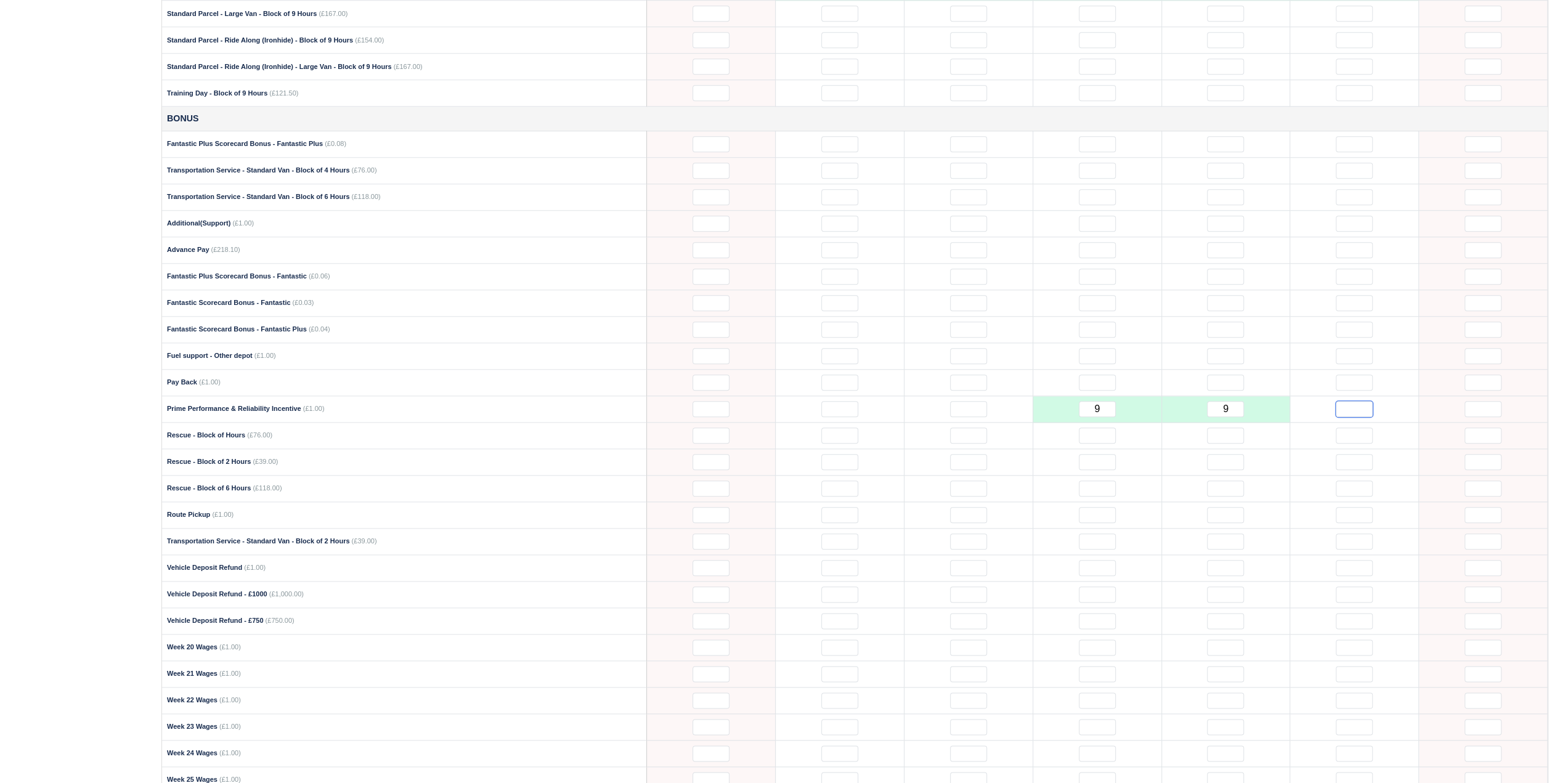 click at bounding box center [1354, 409] 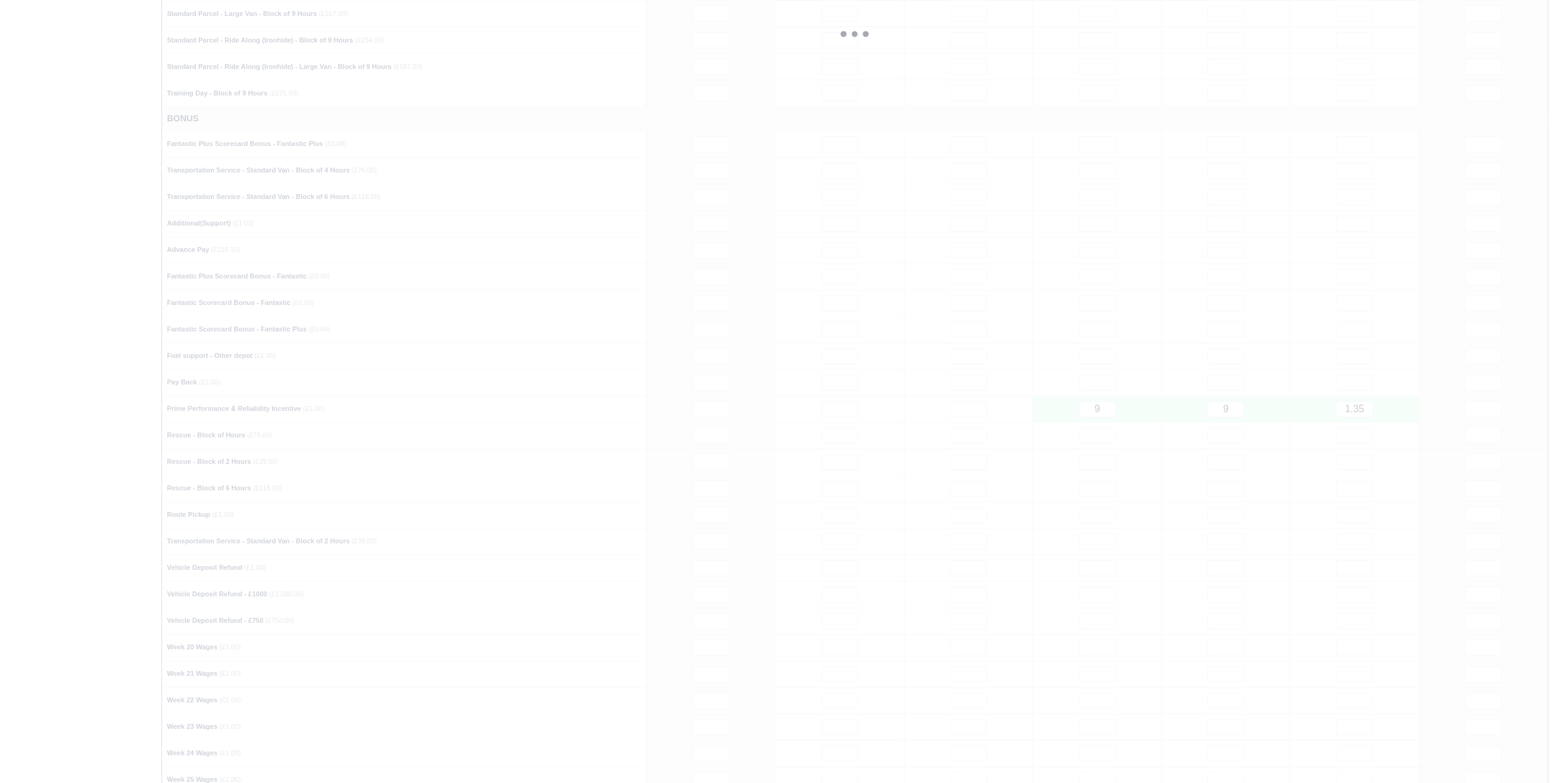 click at bounding box center (855, 34) 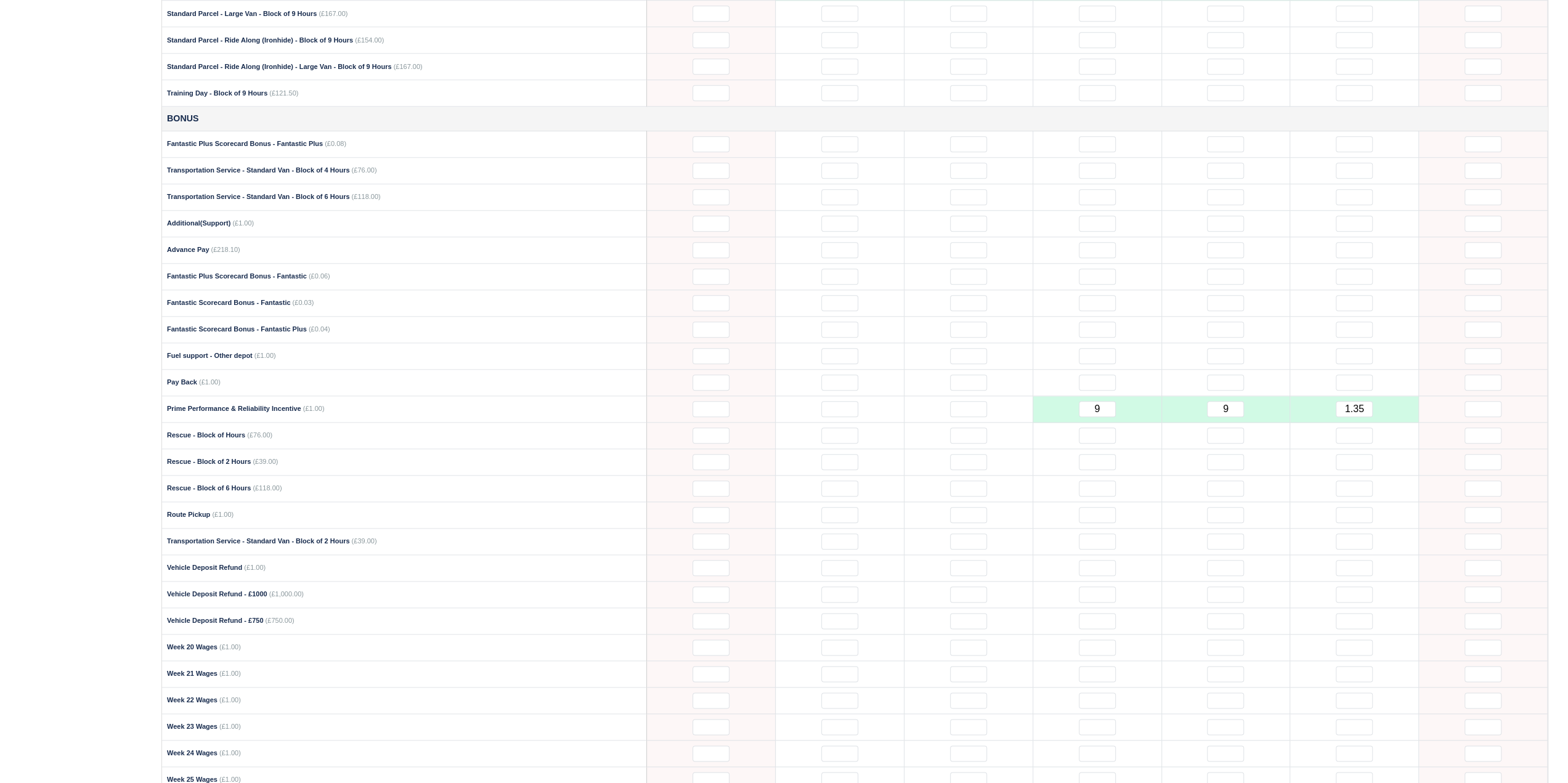 click on "Details
Timesheet
Invoices
Wallet
Customer Escalations
Notes
Attendance" at bounding box center (784, -112) 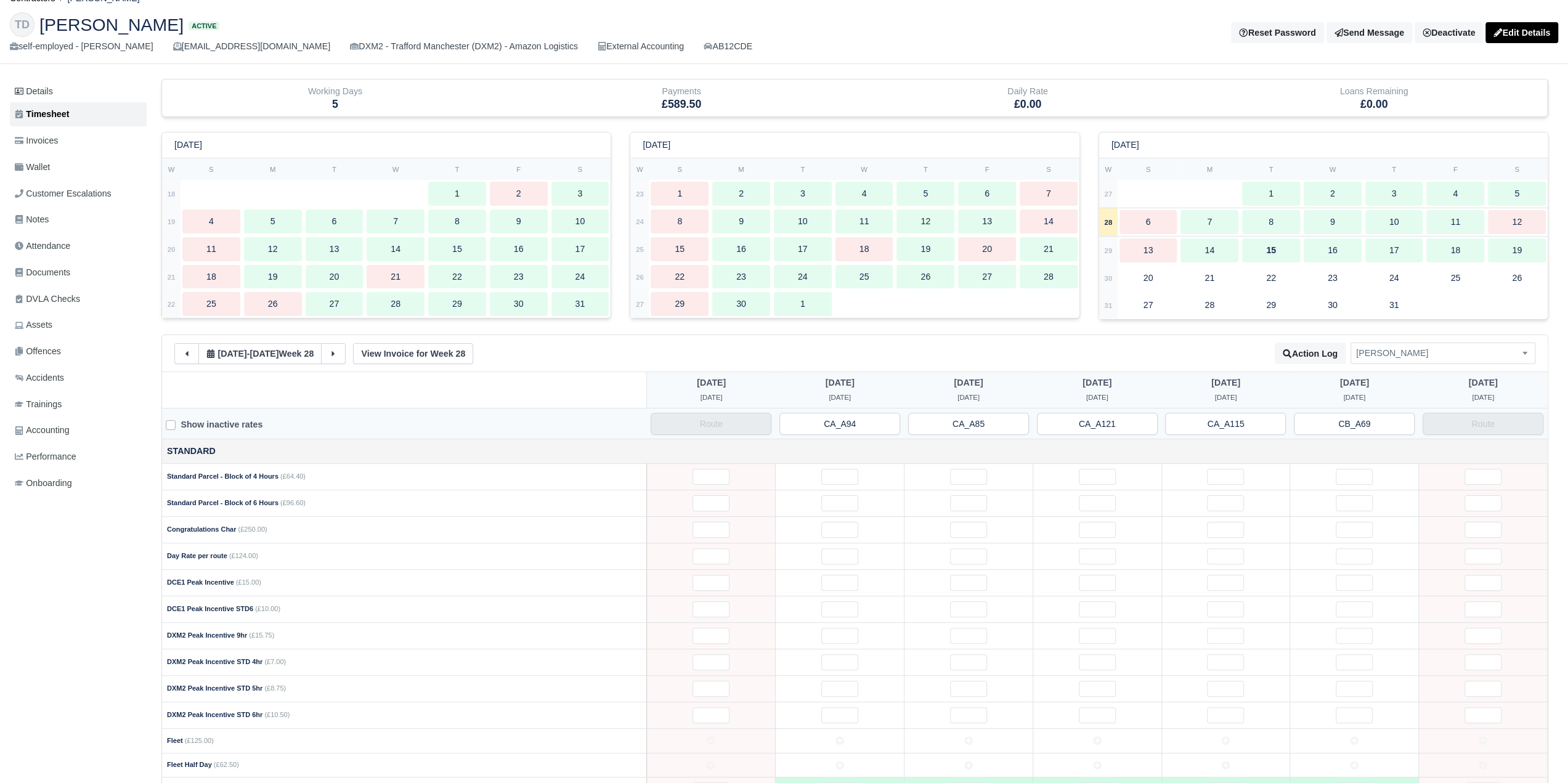 scroll, scrollTop: 0, scrollLeft: 0, axis: both 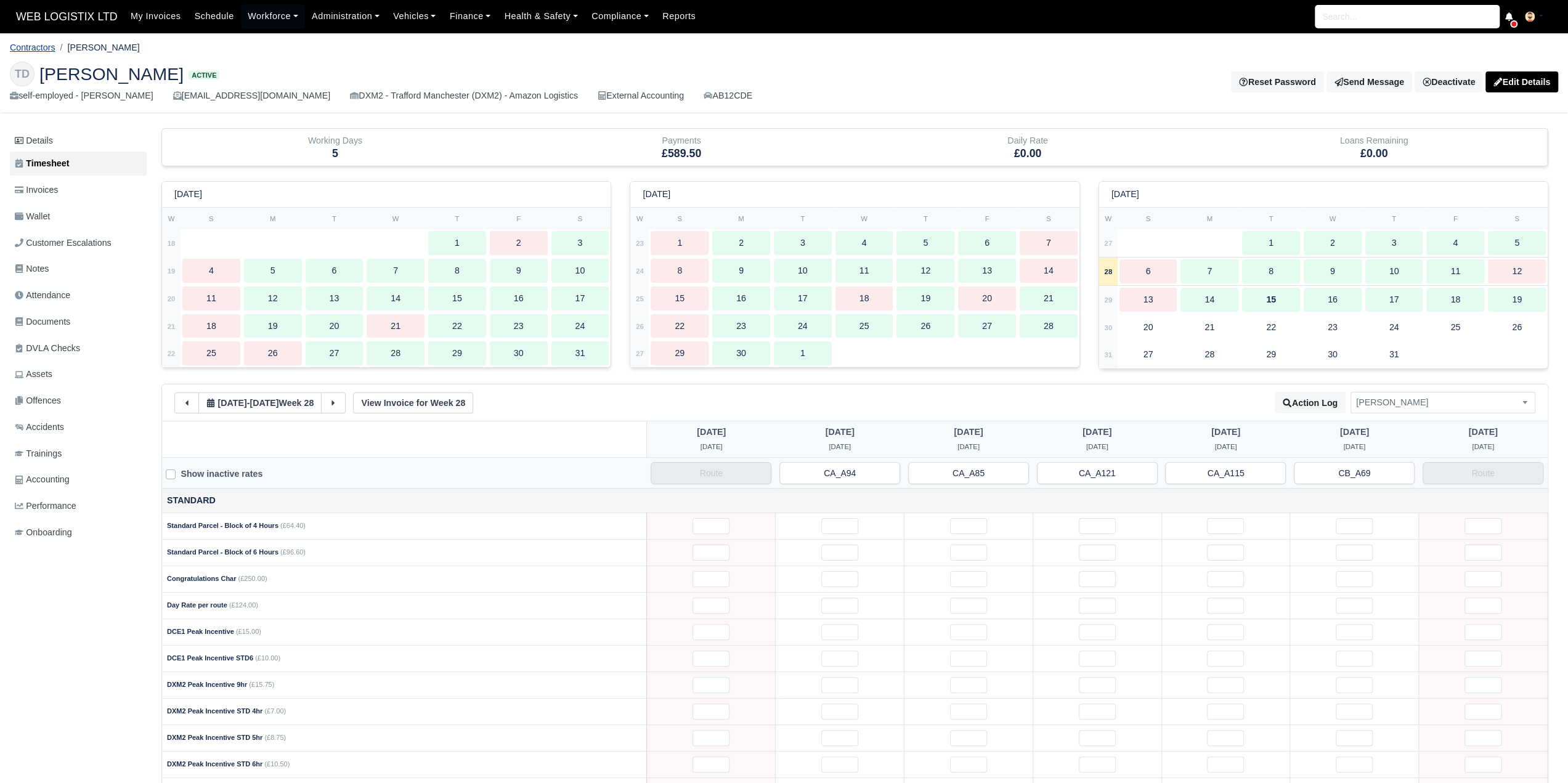 click on "Contractors" at bounding box center (33, 47) 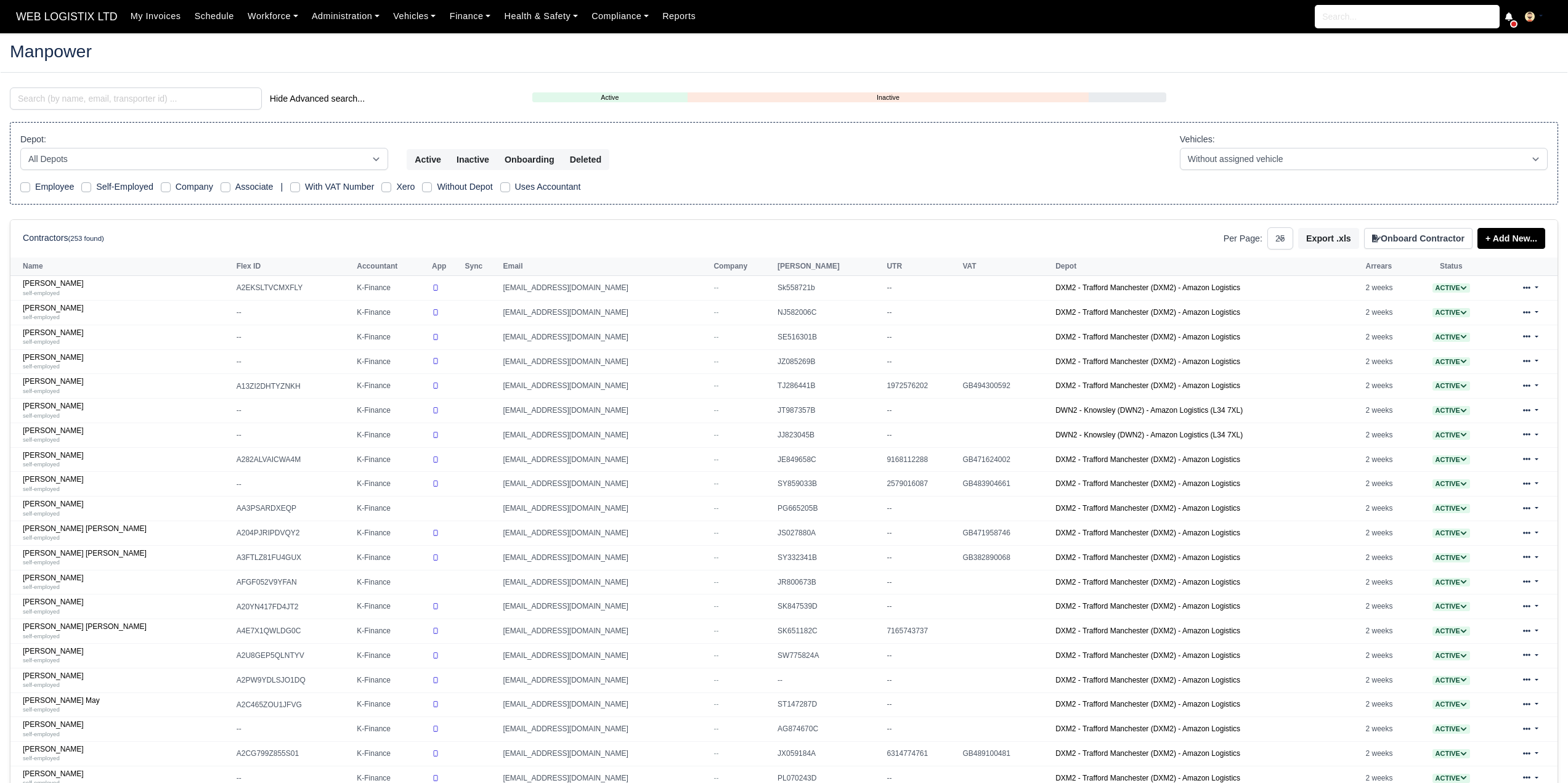 select on "25" 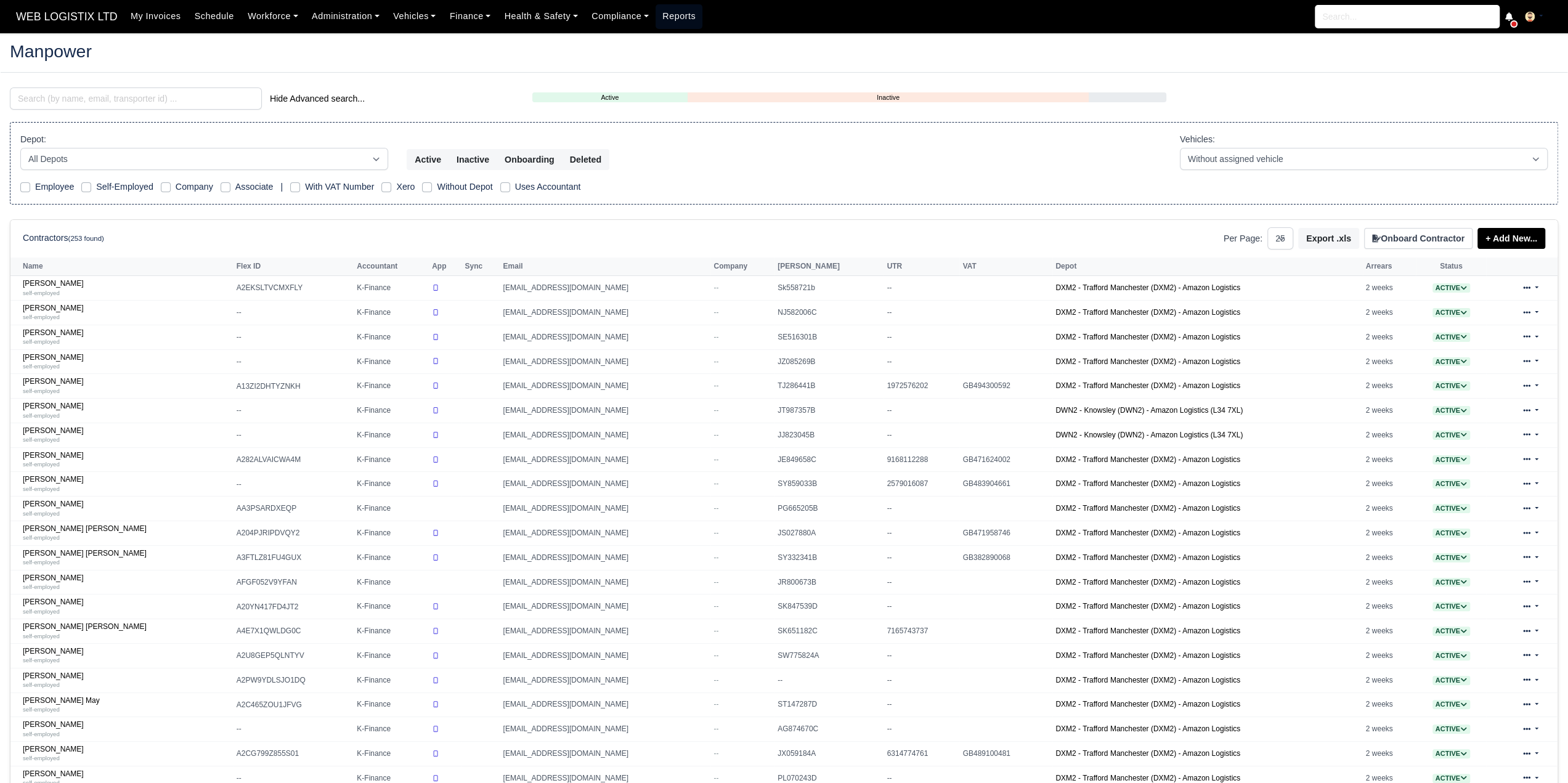 click on "Reports" at bounding box center [679, 16] 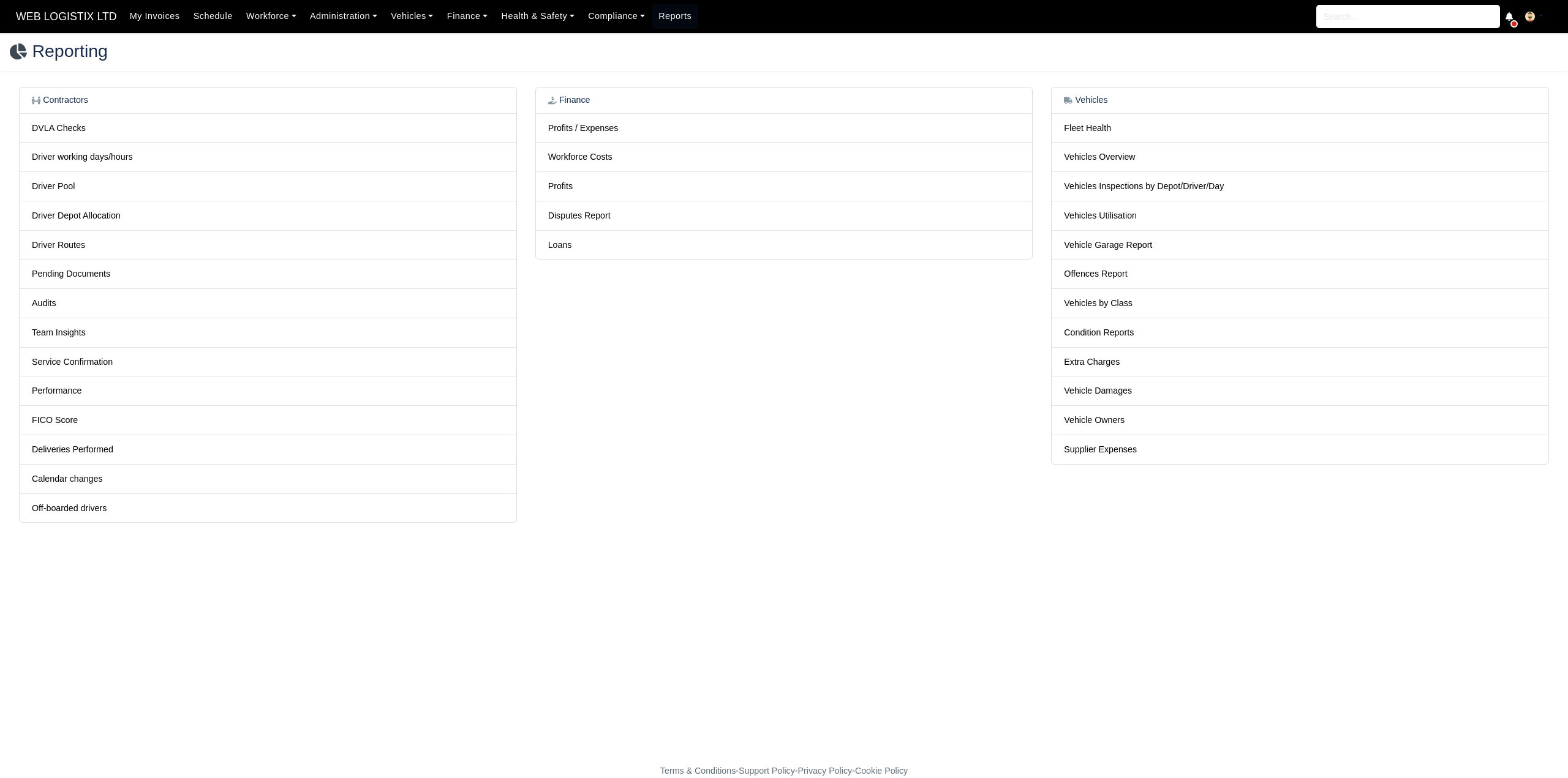 scroll, scrollTop: 0, scrollLeft: 0, axis: both 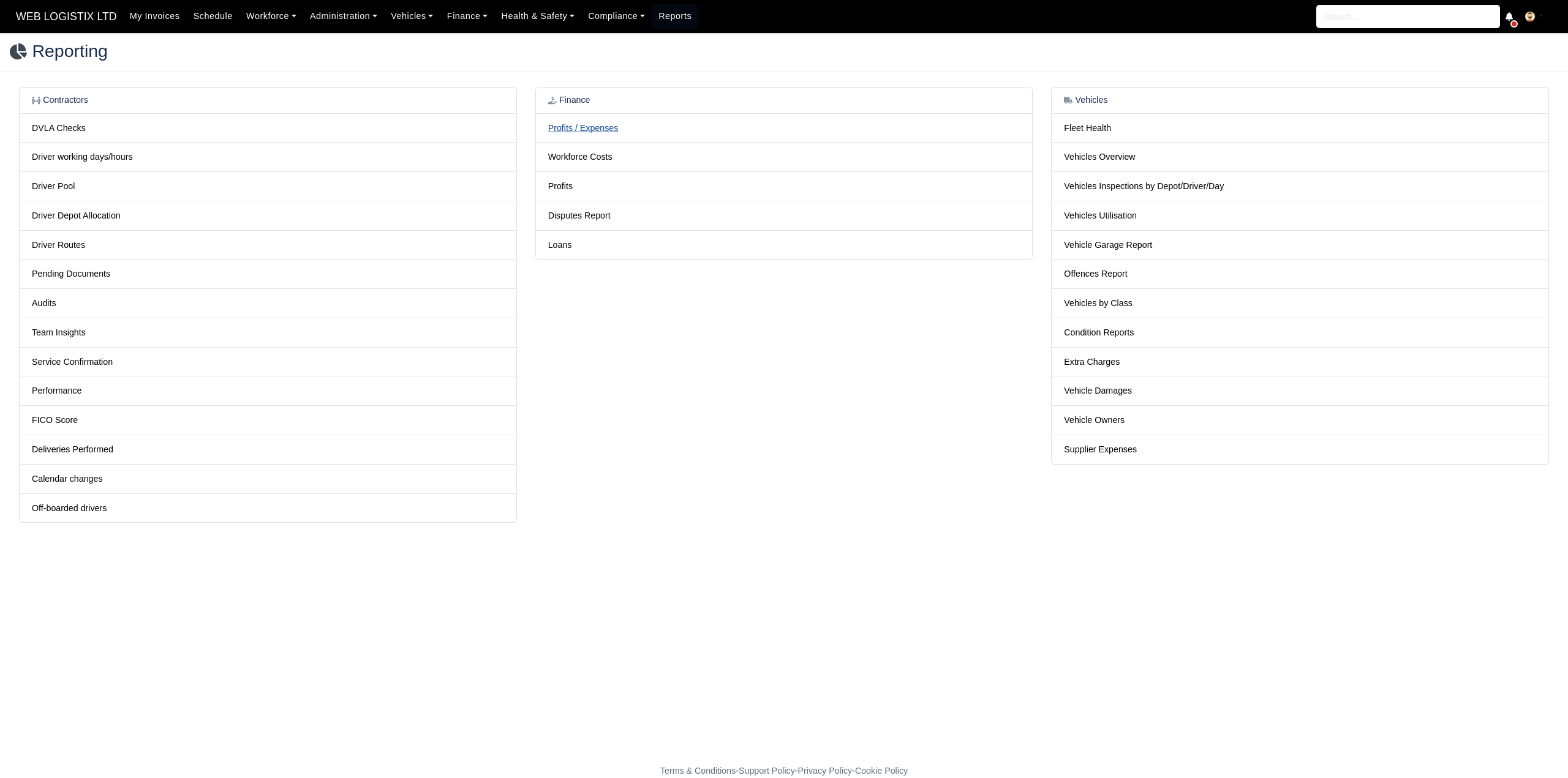 click on "Profits / Expenses" at bounding box center [583, 128] 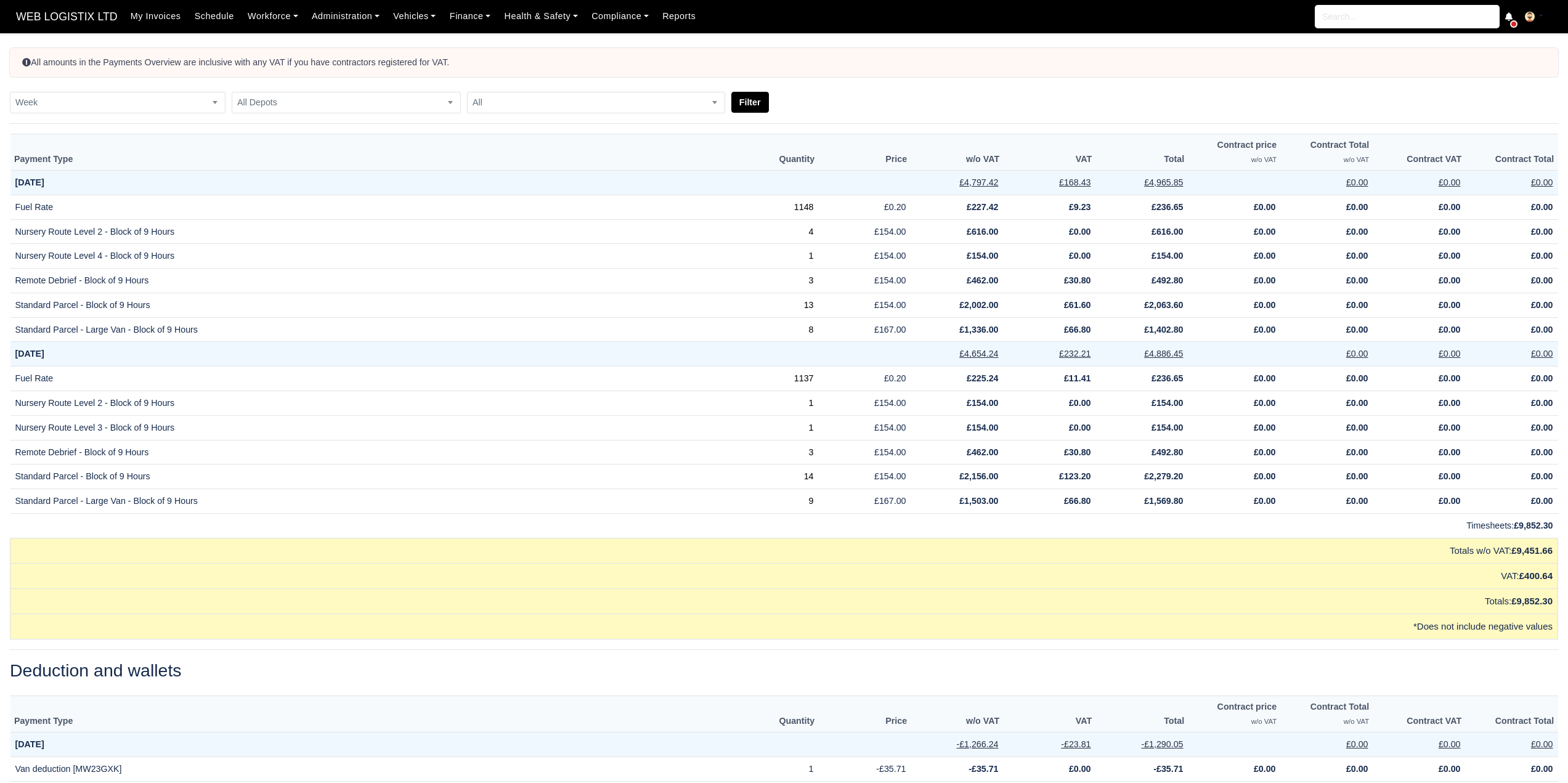 scroll, scrollTop: 0, scrollLeft: 0, axis: both 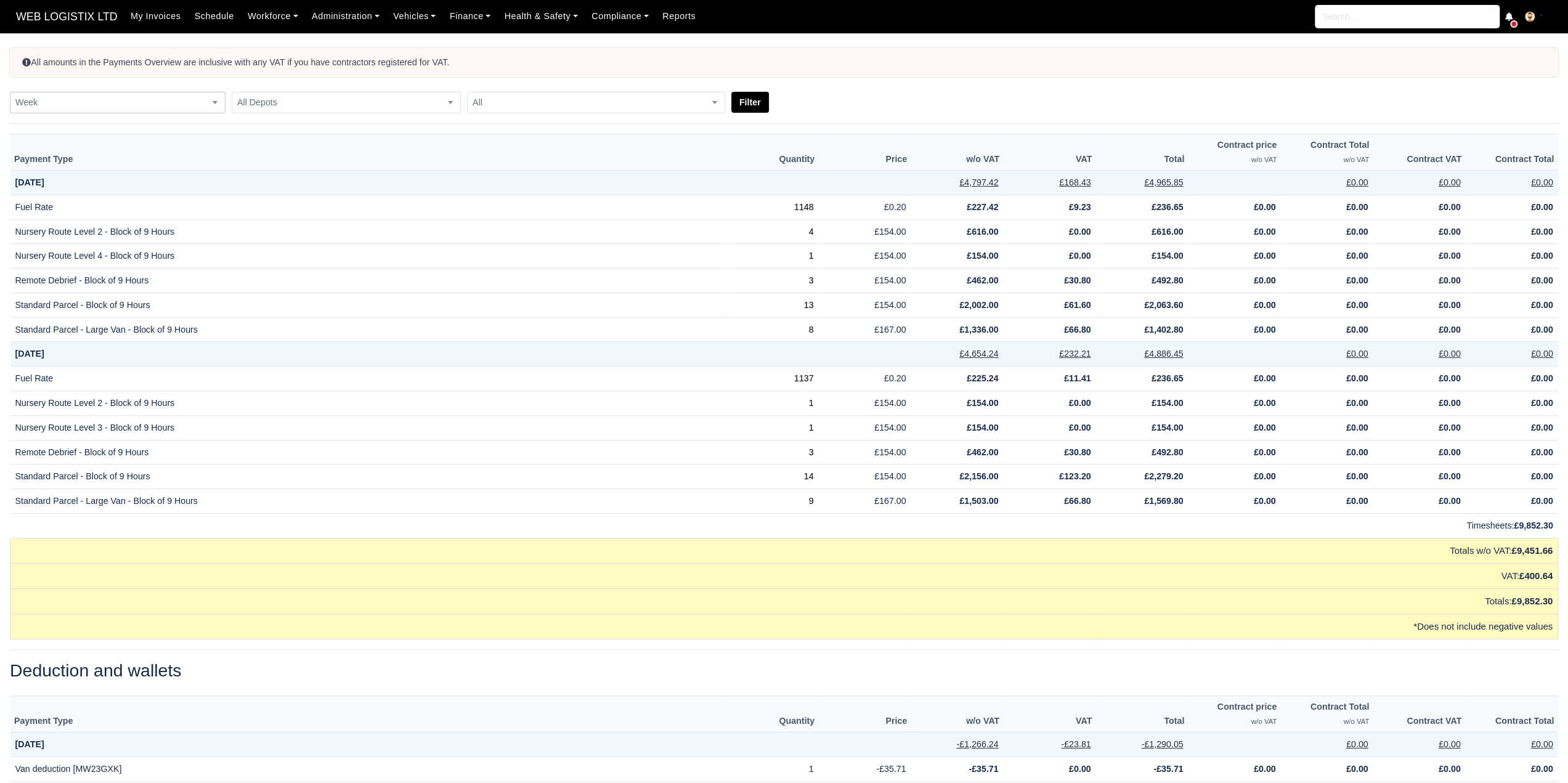 drag, startPoint x: 169, startPoint y: 102, endPoint x: 169, endPoint y: 112, distance: 10 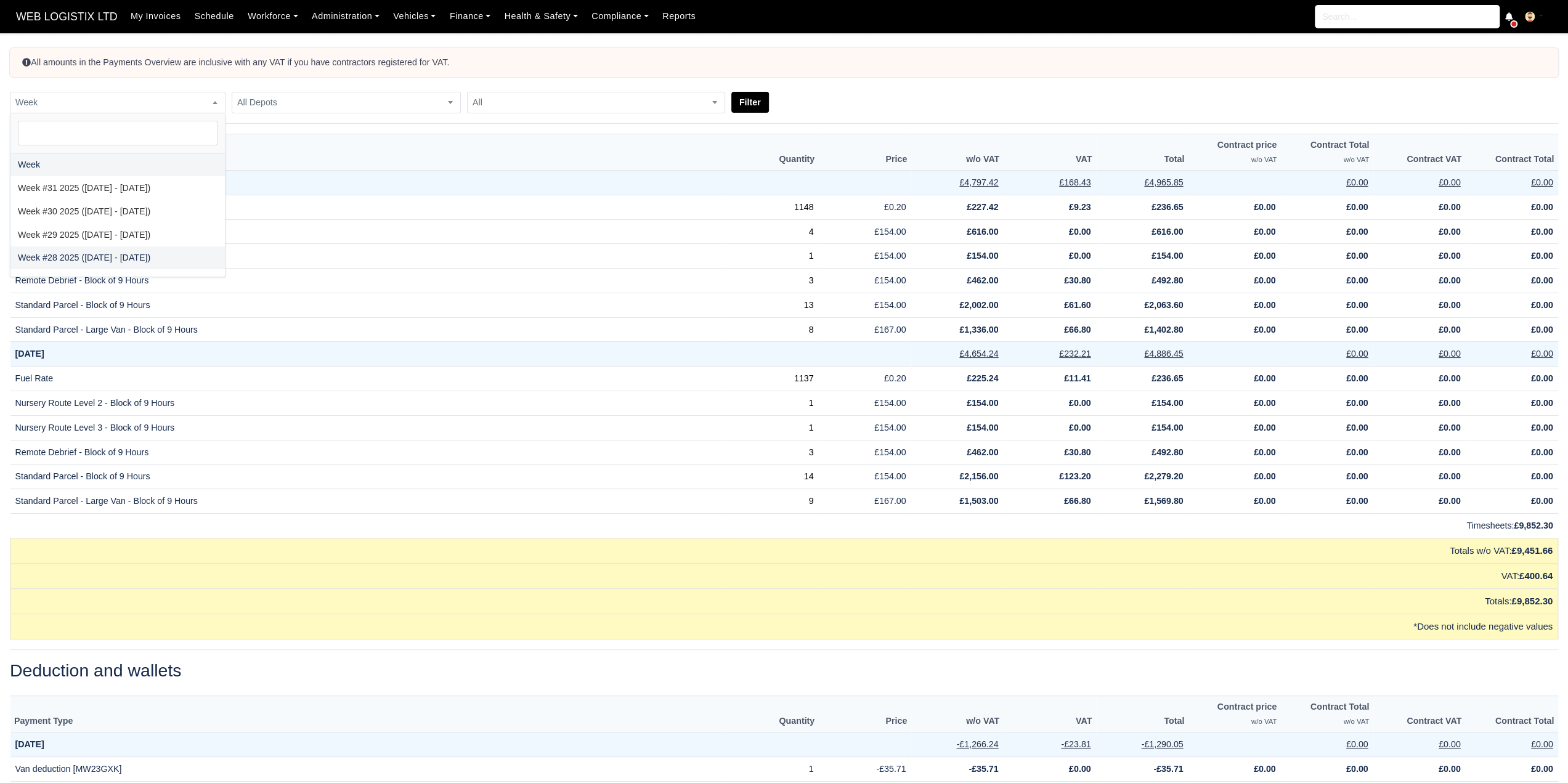 select on "2025-07-06|2025-07-12" 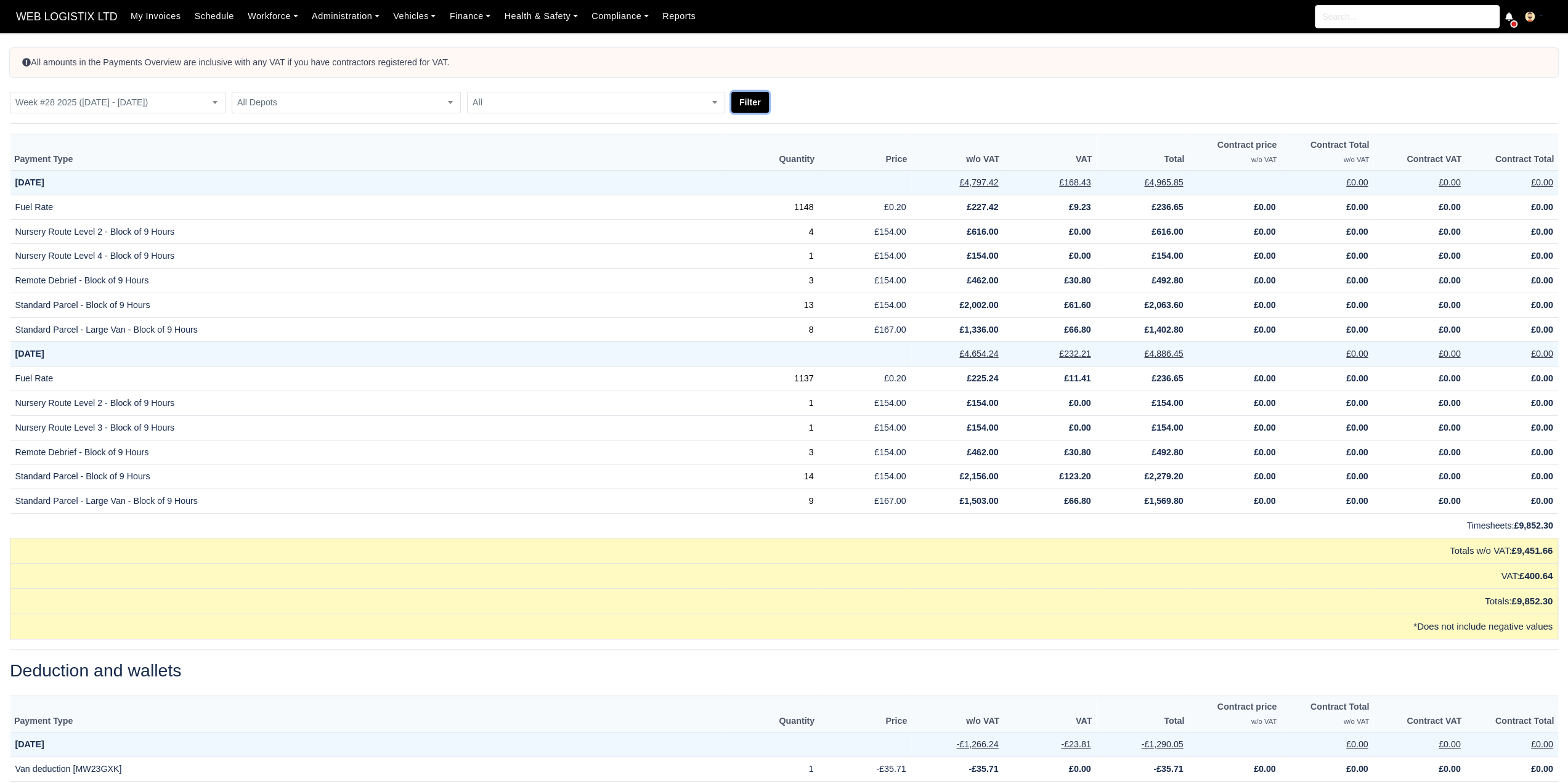 click on "Filter" at bounding box center (750, 102) 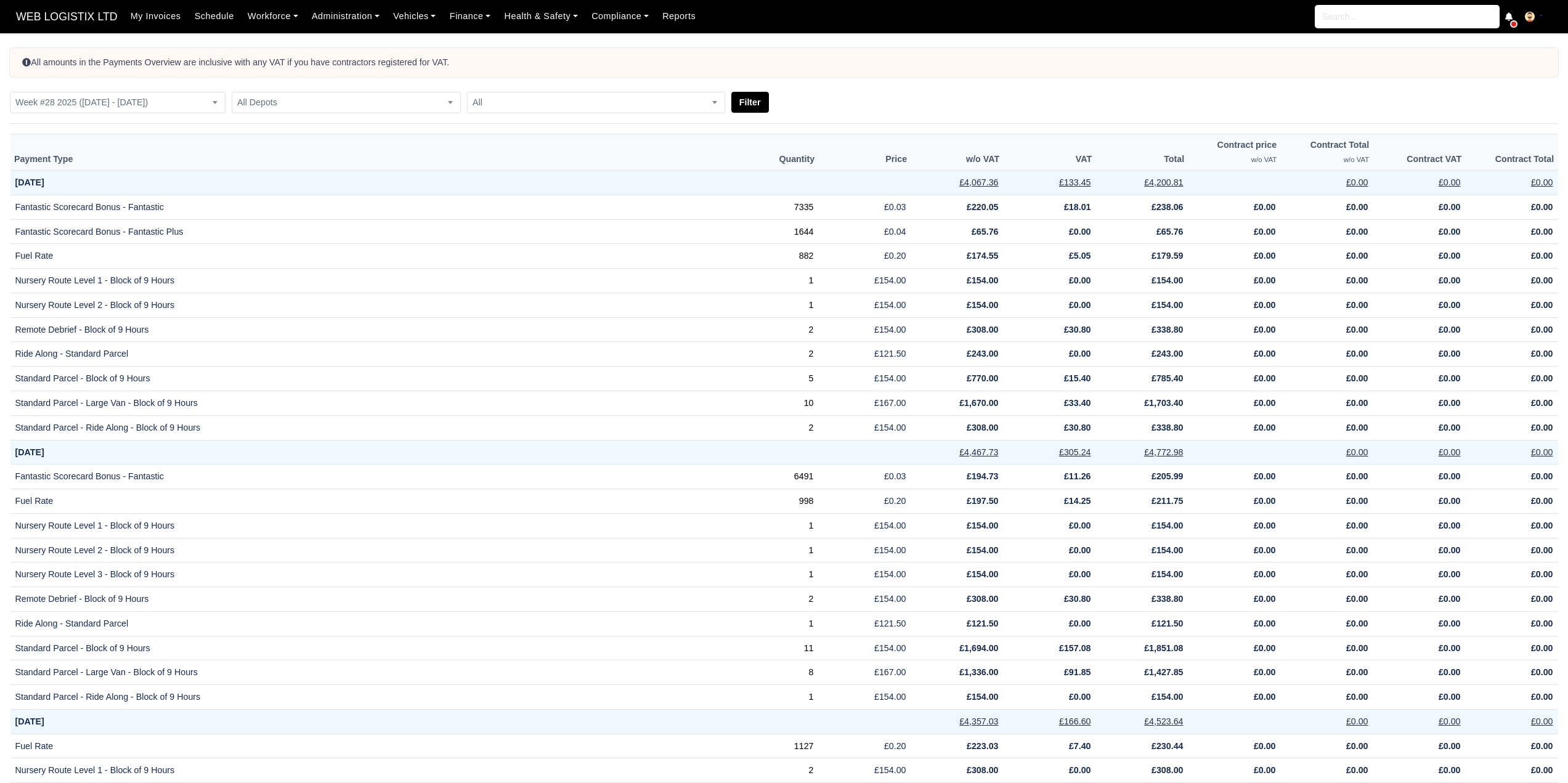 scroll, scrollTop: 0, scrollLeft: 0, axis: both 